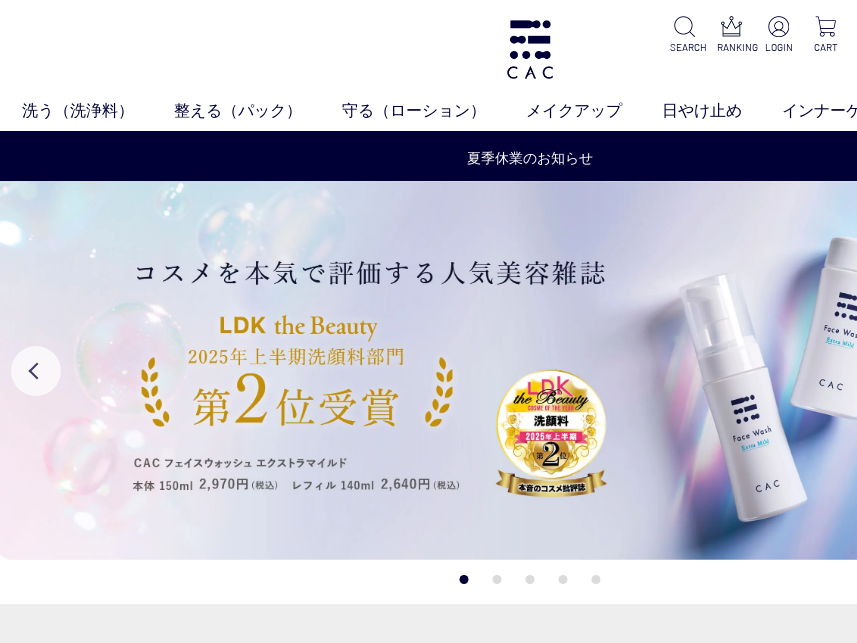 scroll, scrollTop: 0, scrollLeft: 0, axis: both 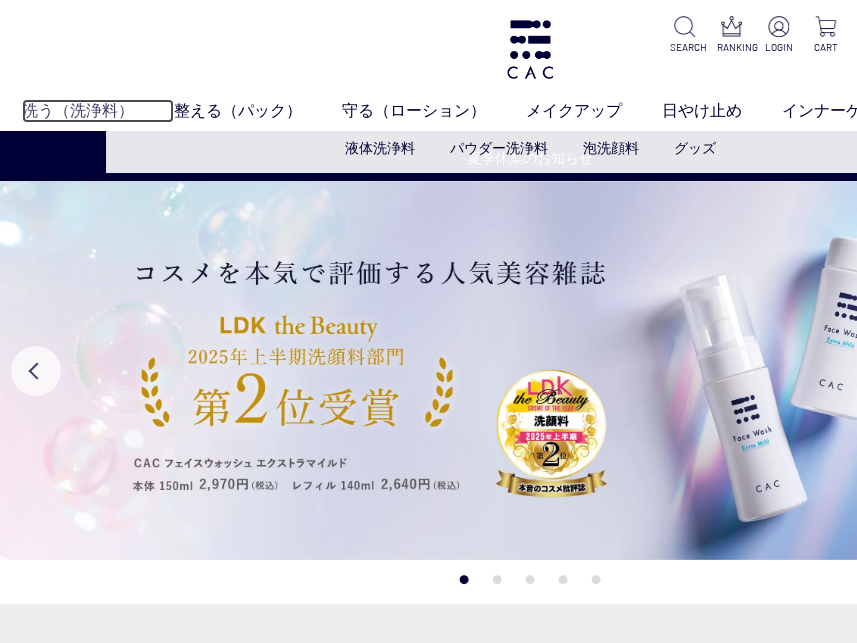 click on "洗う（洗浄料）" at bounding box center [98, 111] 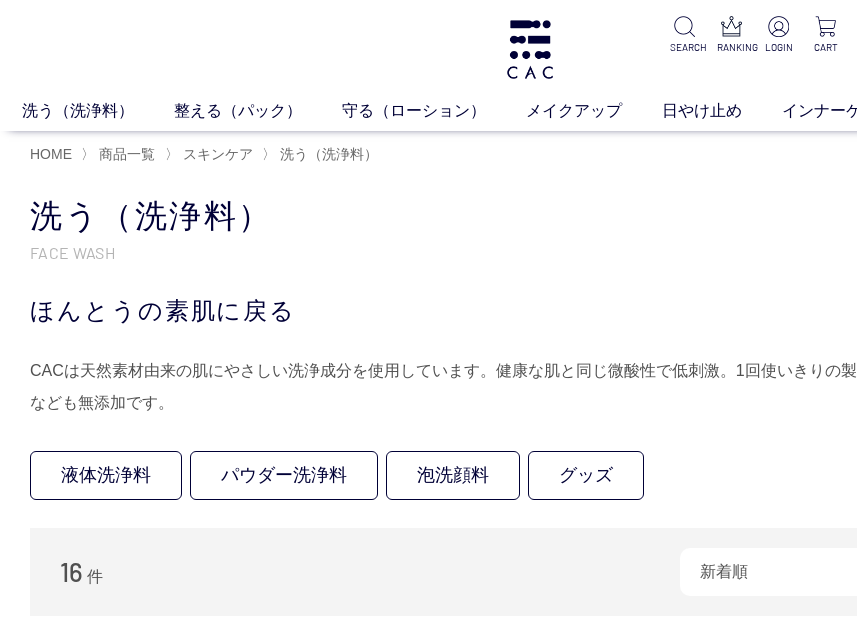 scroll, scrollTop: 0, scrollLeft: 0, axis: both 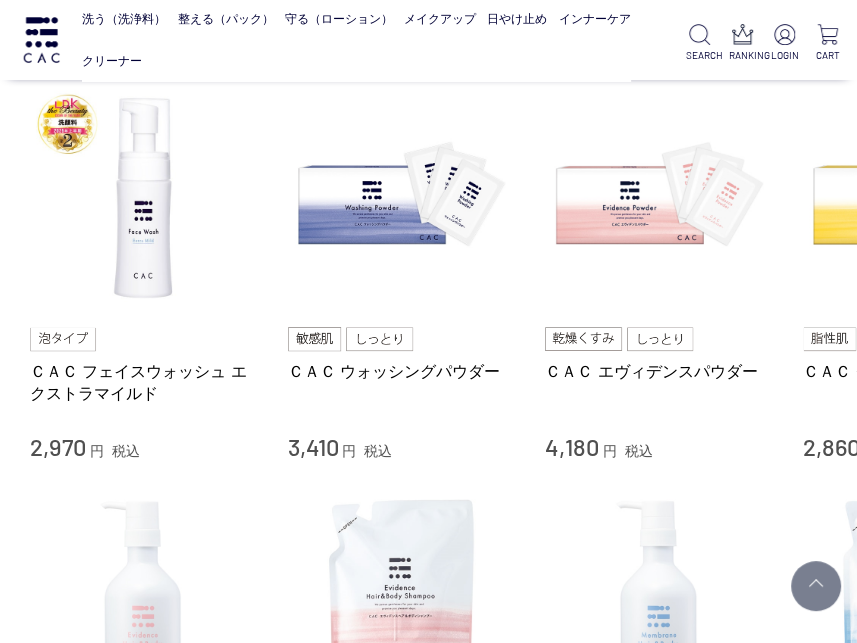 click at bounding box center [379, 339] 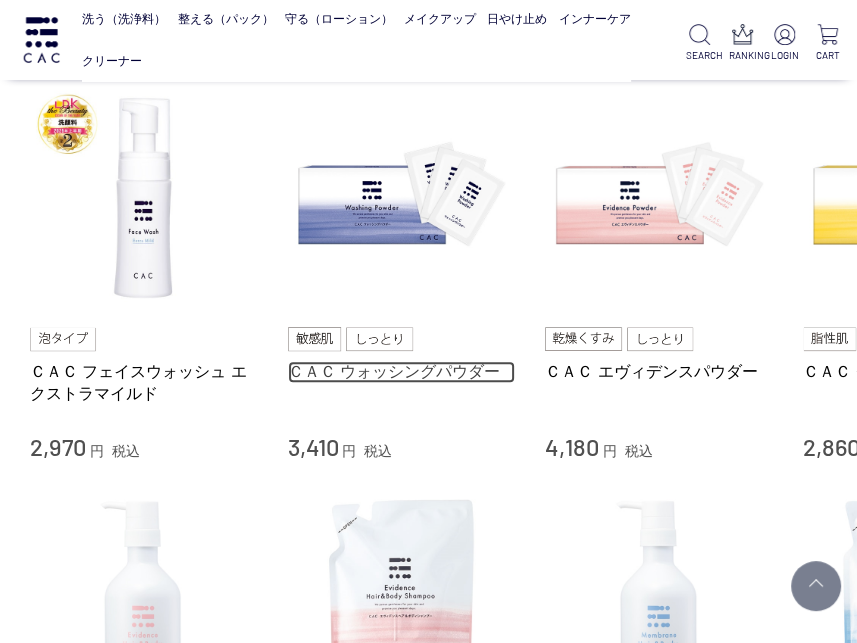 click on "ＣＡＣ ウォッシングパウダー" at bounding box center (402, 371) 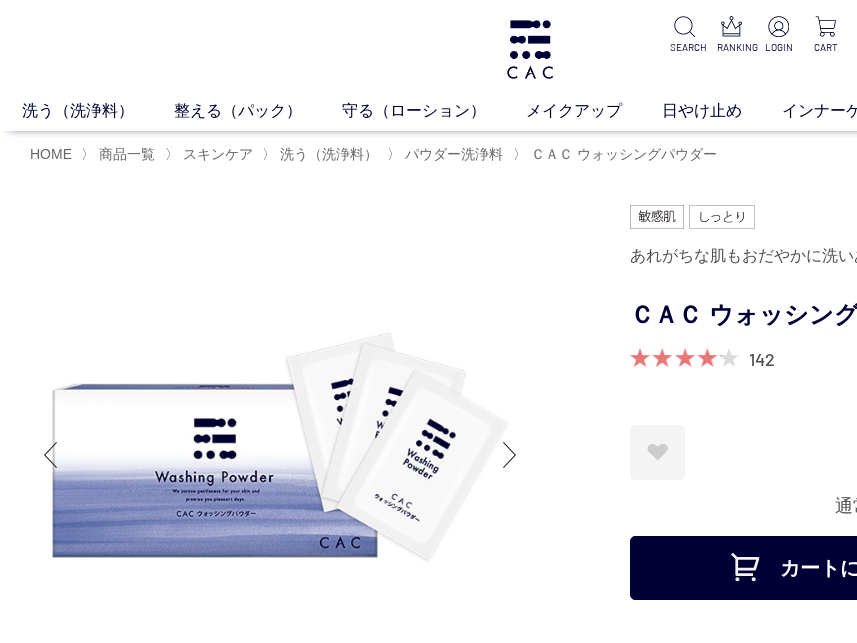 scroll, scrollTop: 0, scrollLeft: 0, axis: both 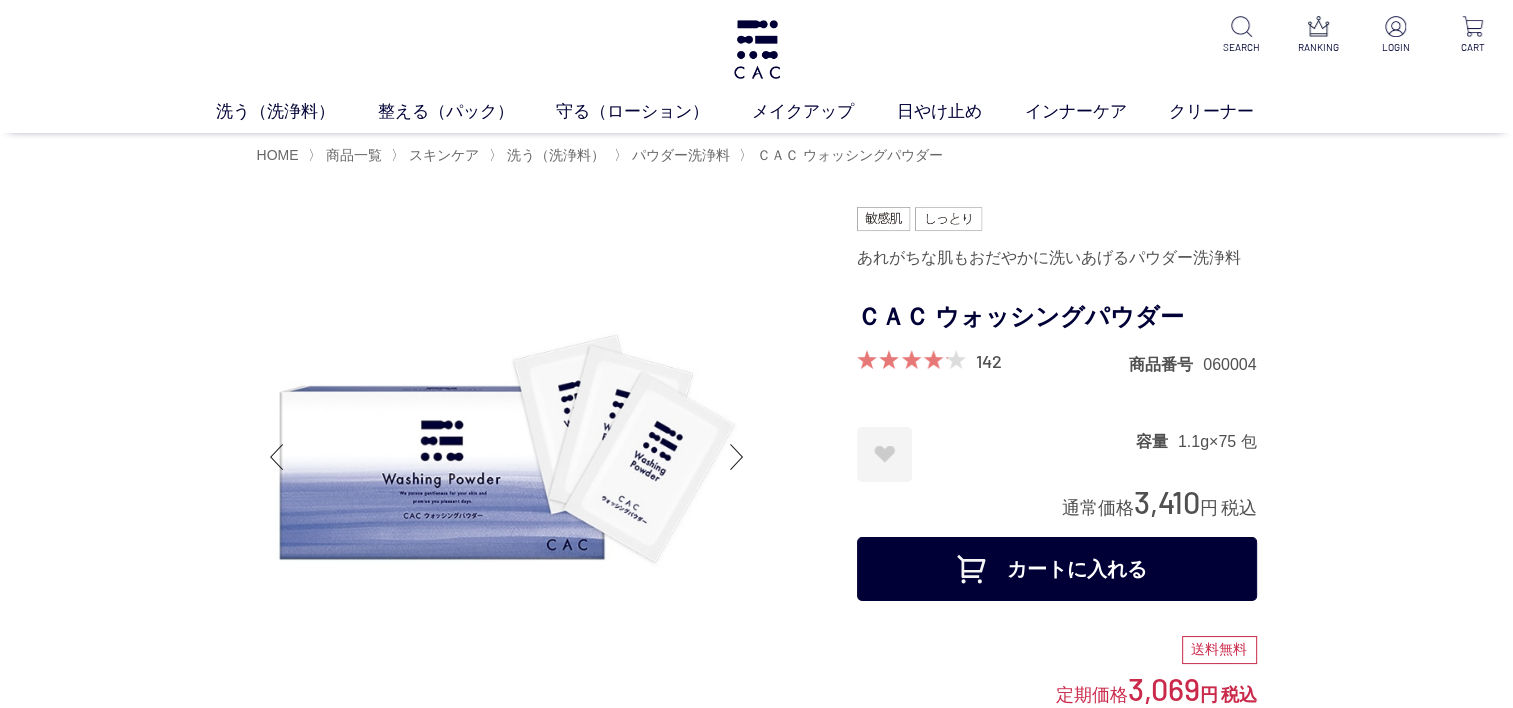 click on "カートに入れる" at bounding box center (1057, 569) 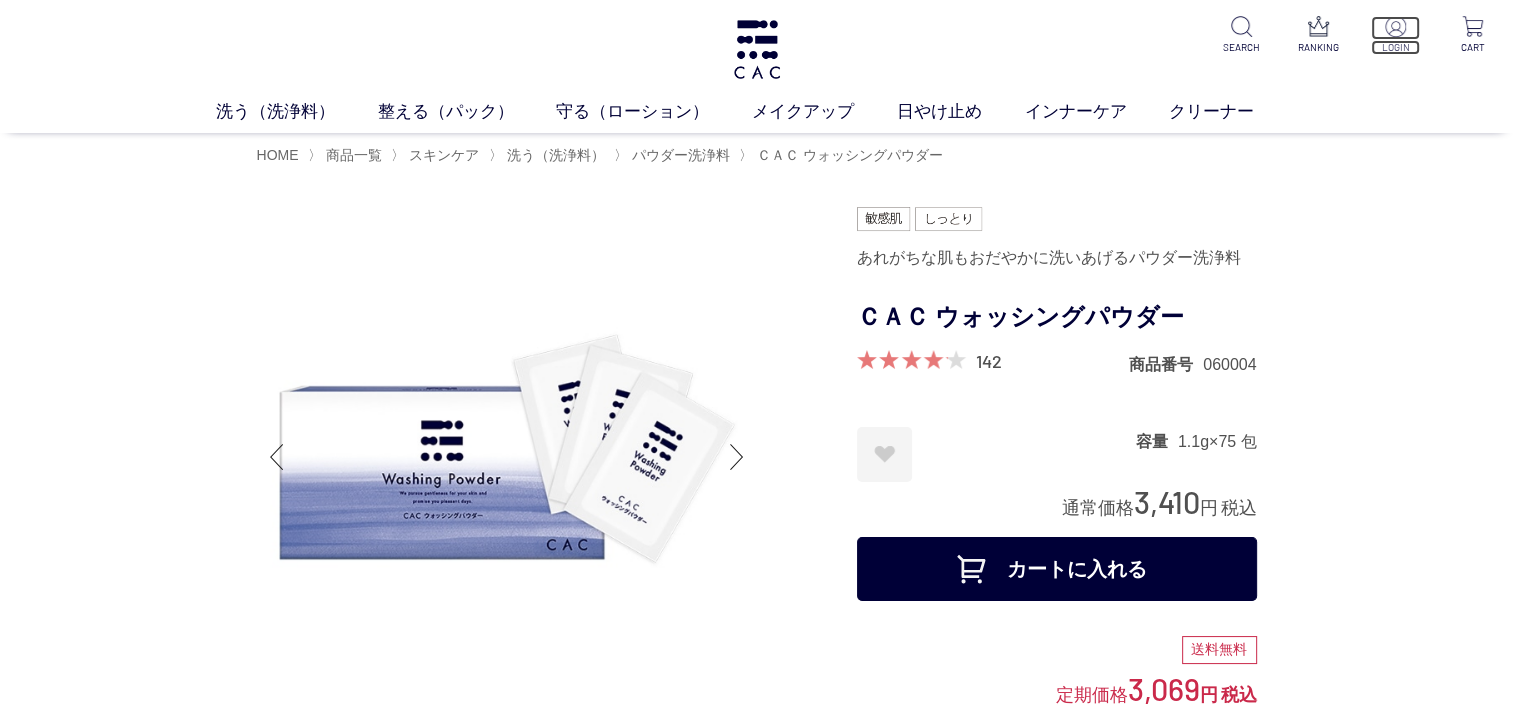 click on "LOGIN" at bounding box center (1395, 47) 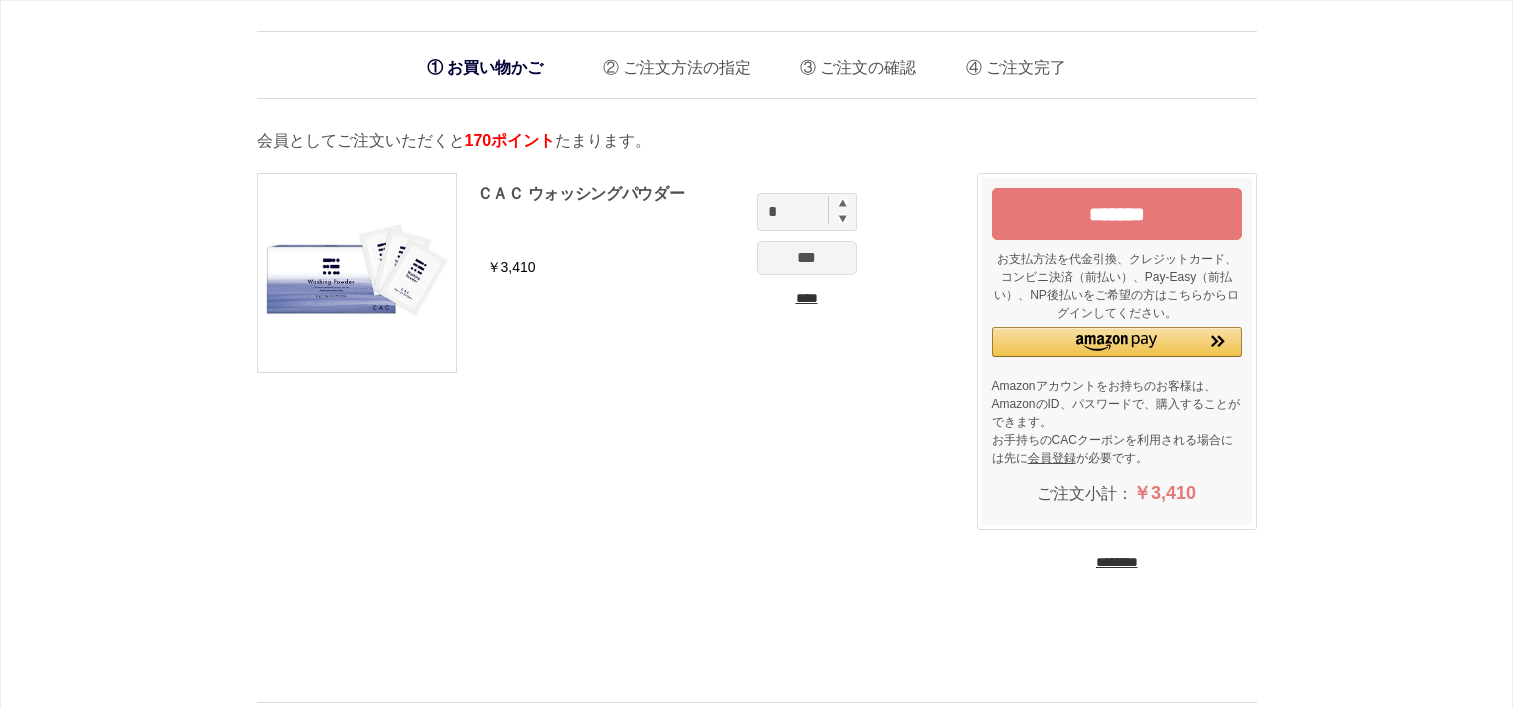 scroll, scrollTop: 0, scrollLeft: 0, axis: both 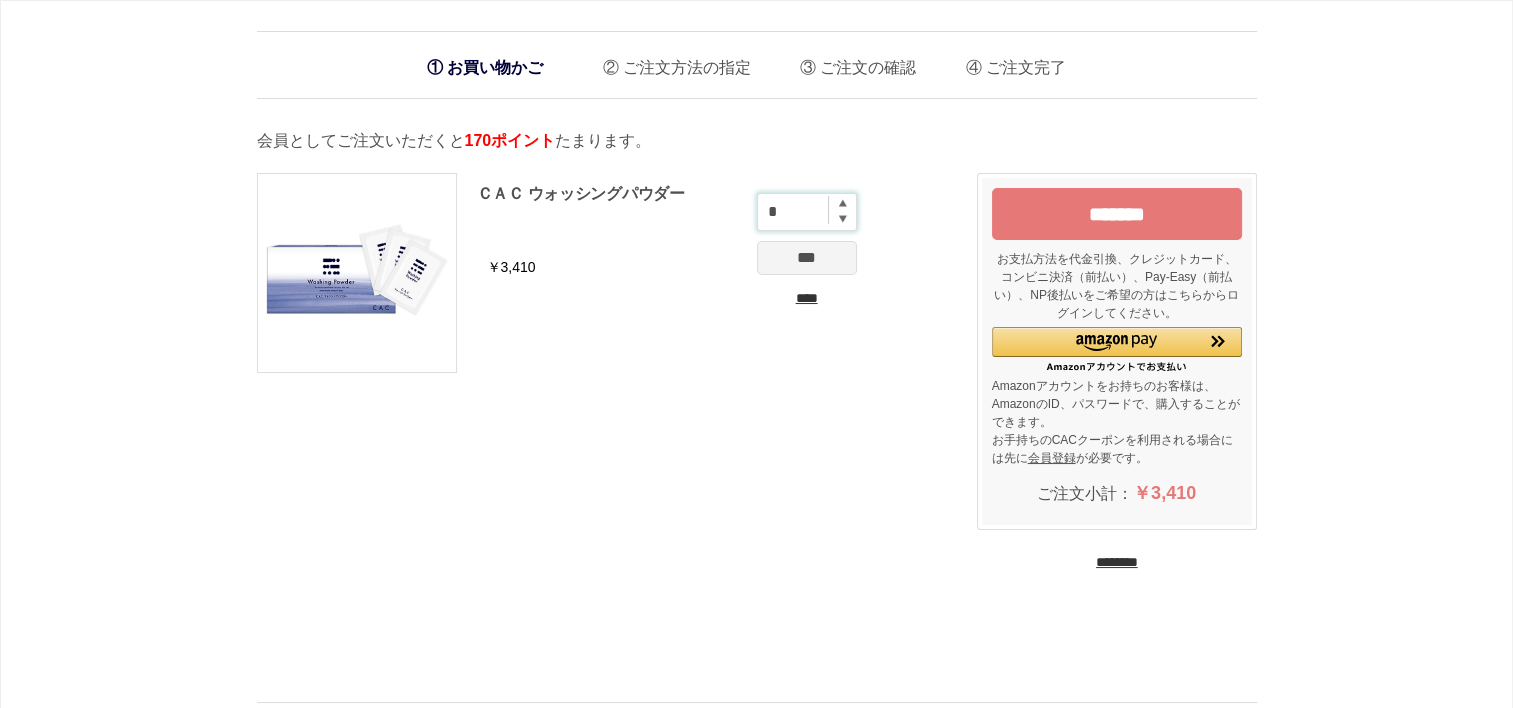 click on "*" at bounding box center (807, 212) 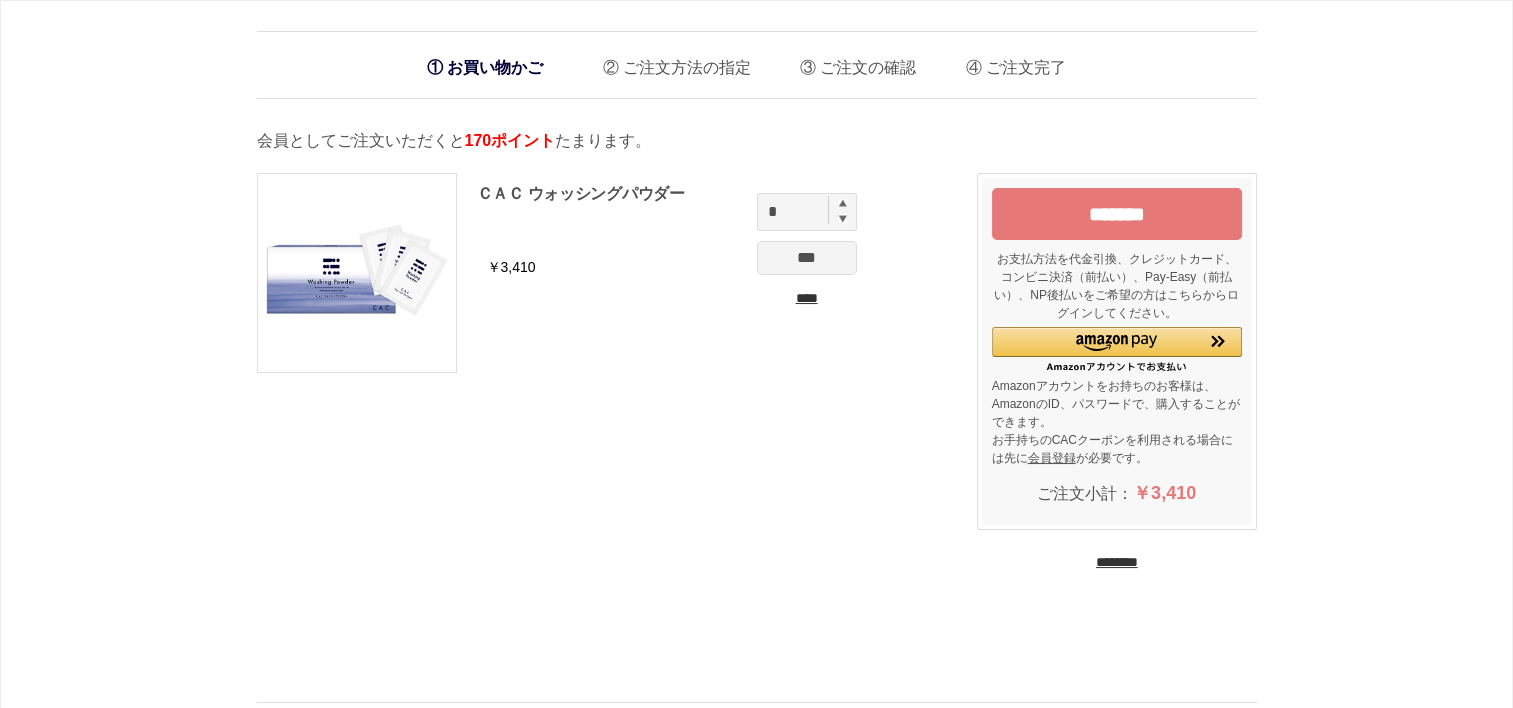 click at bounding box center [843, 203] 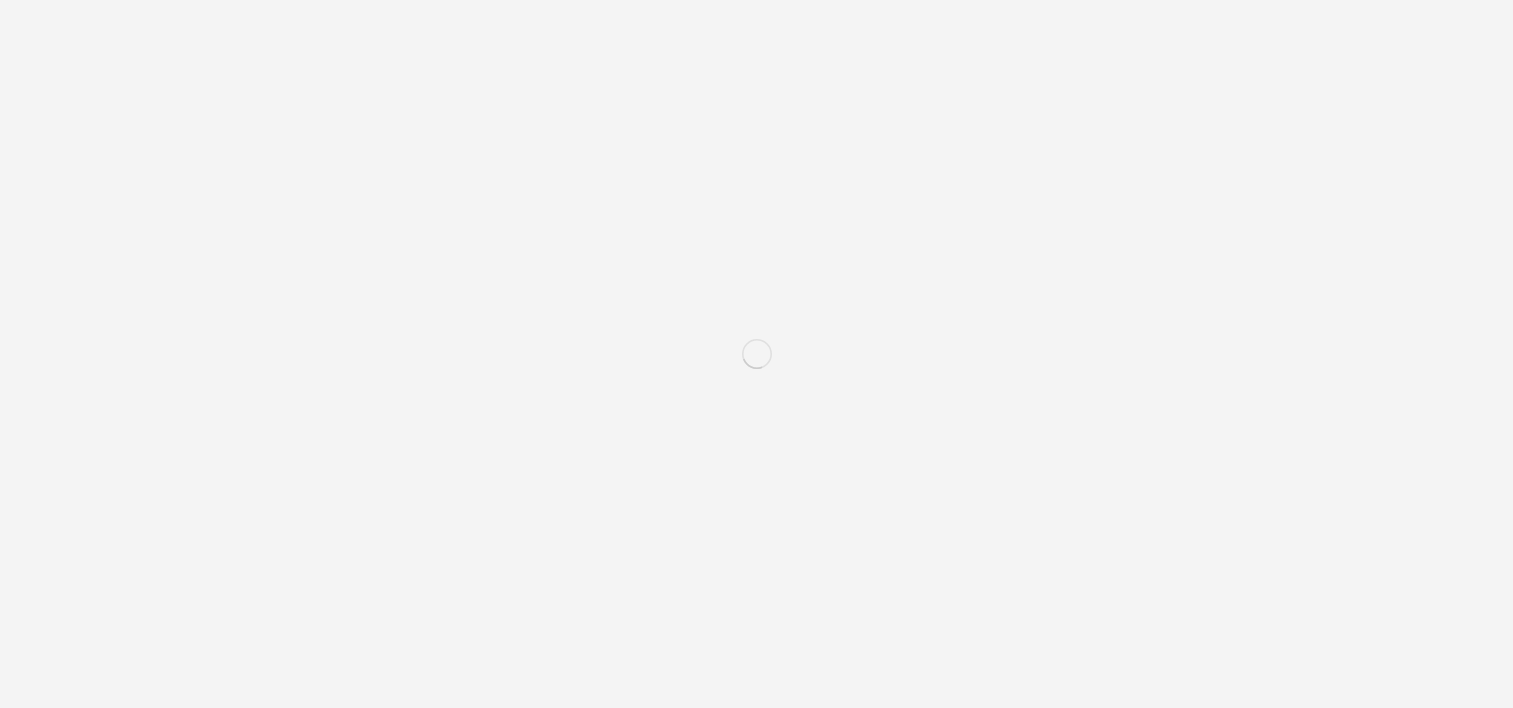 scroll, scrollTop: 0, scrollLeft: 0, axis: both 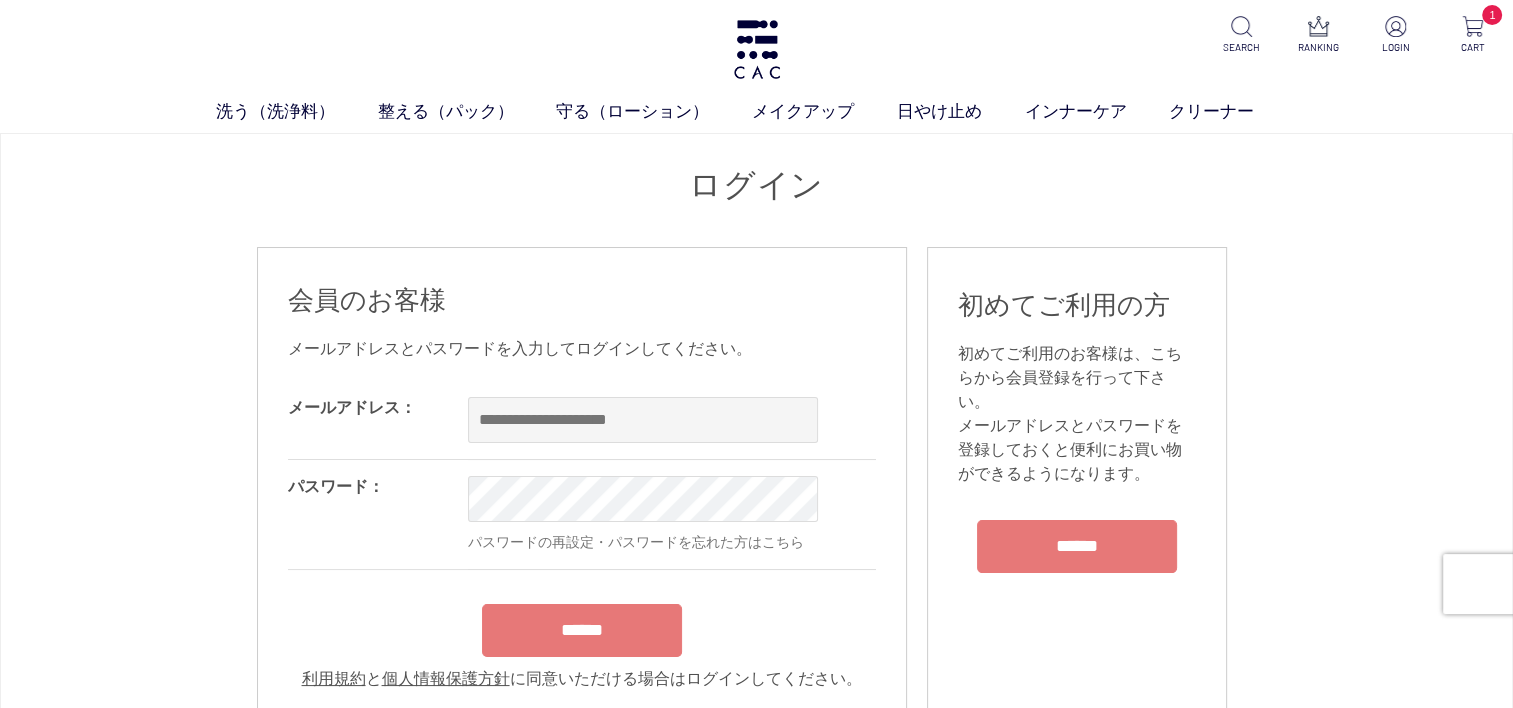 click on "OK" at bounding box center [728, 420] 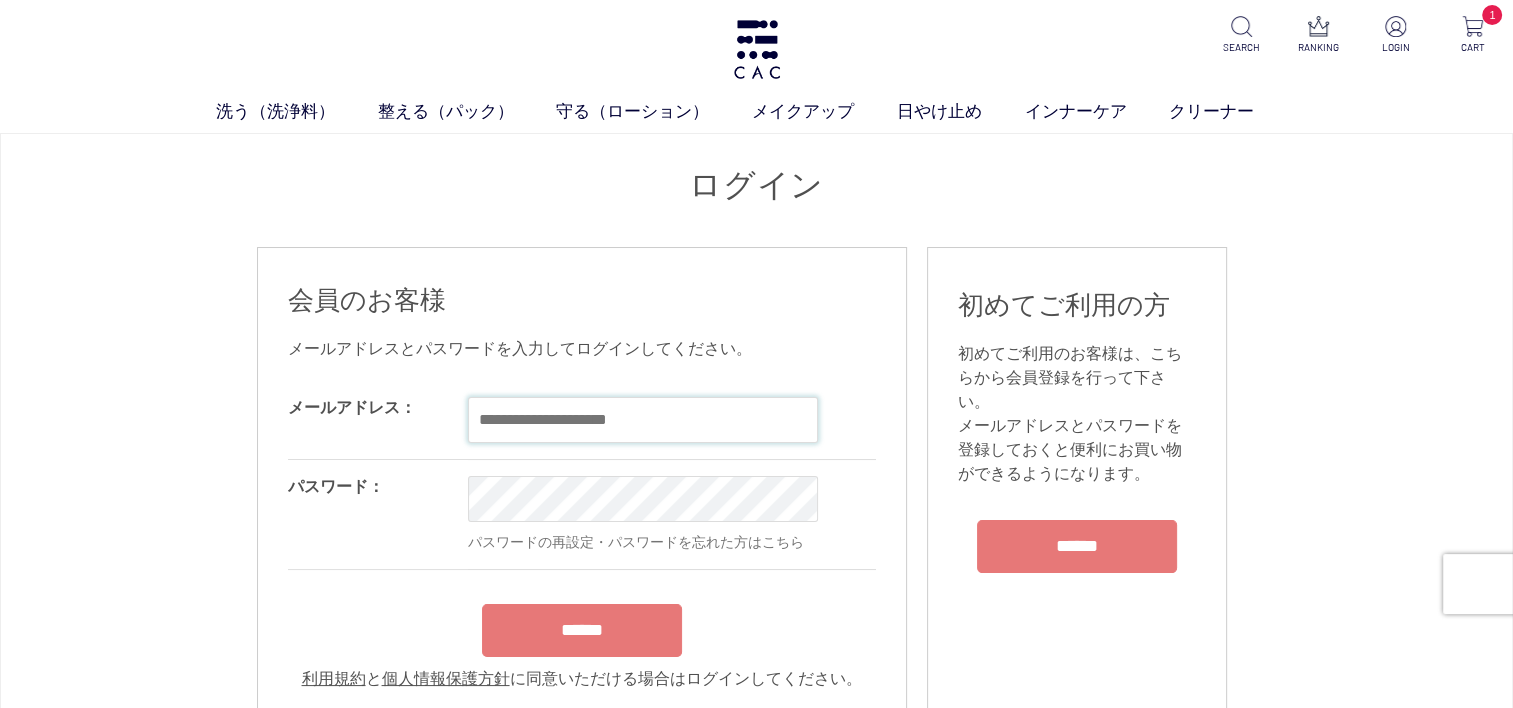 click at bounding box center [643, 420] 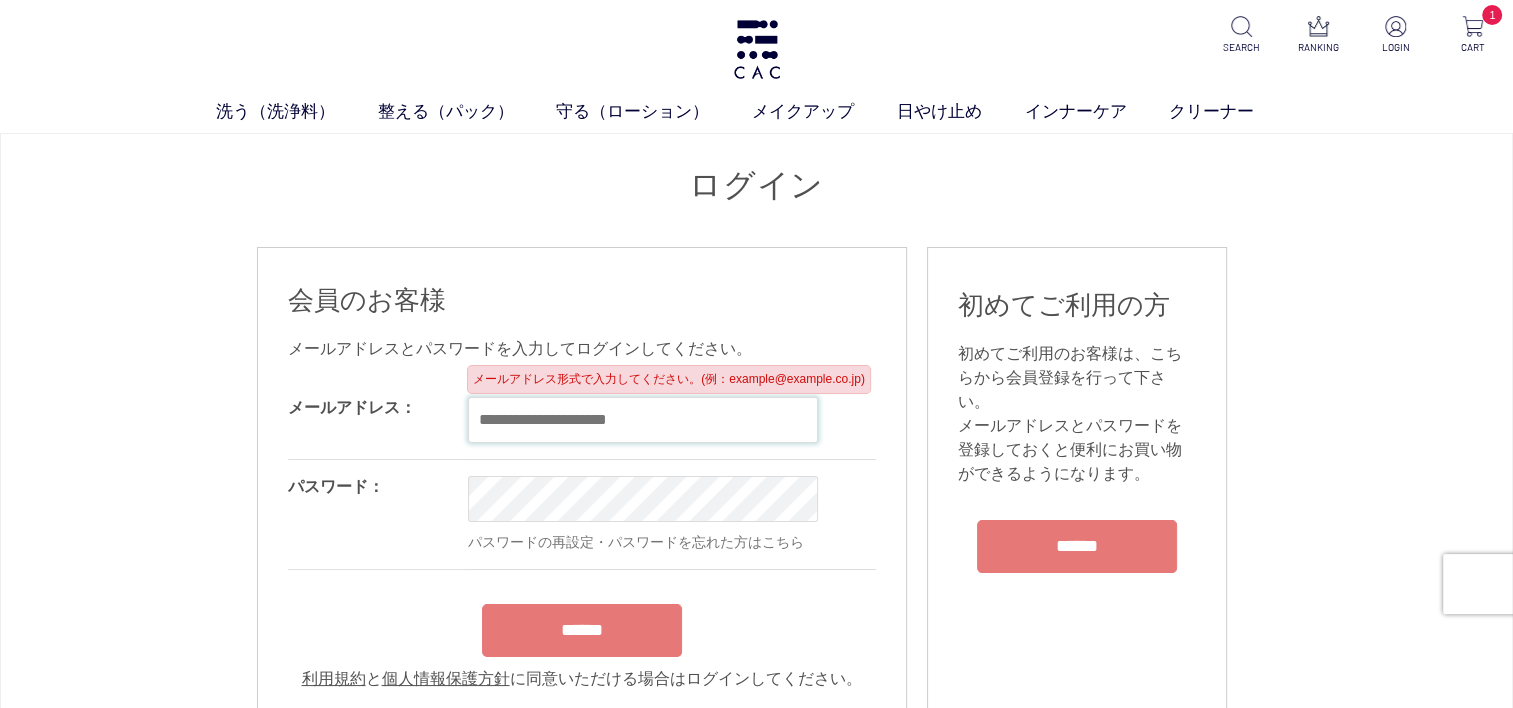 type on "**********" 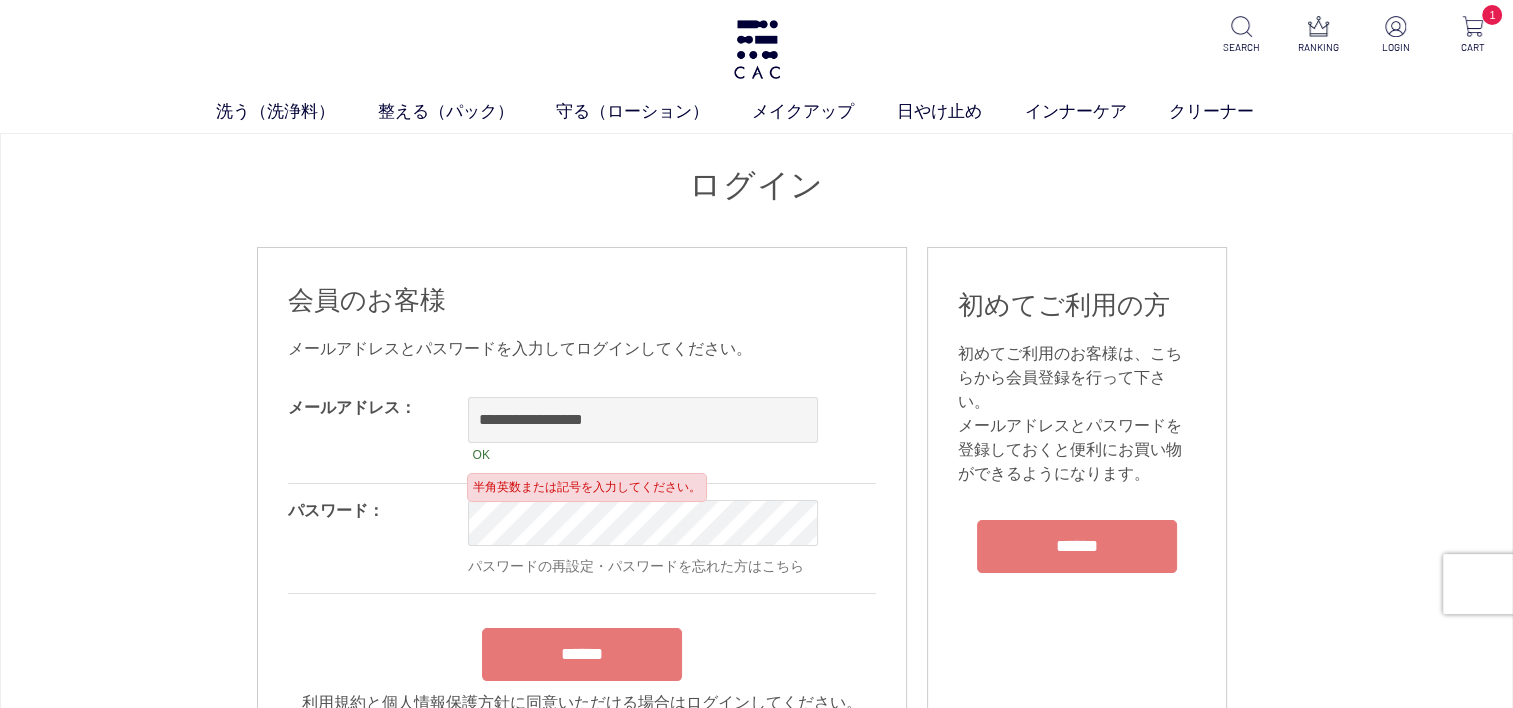 click on "**********" at bounding box center (582, 514) 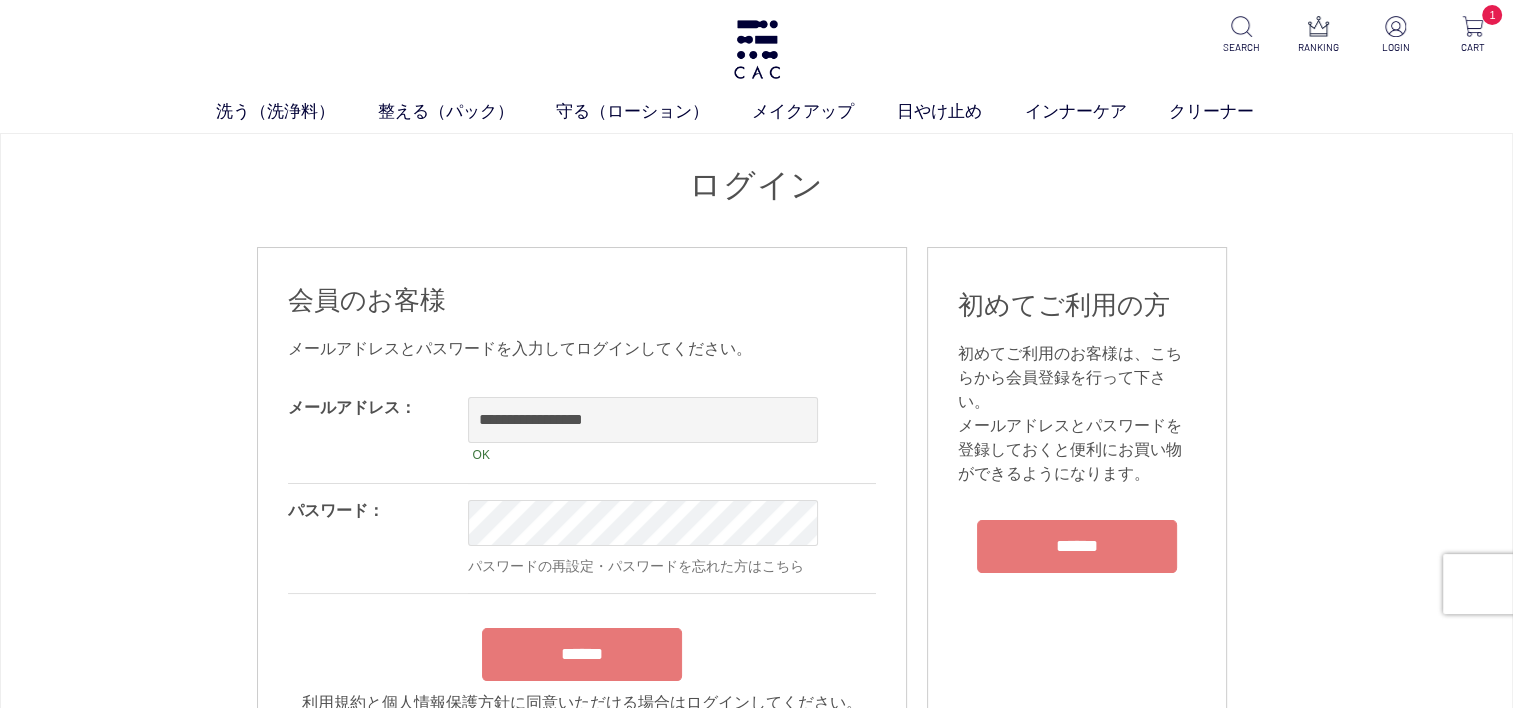 click on "******" at bounding box center [582, 654] 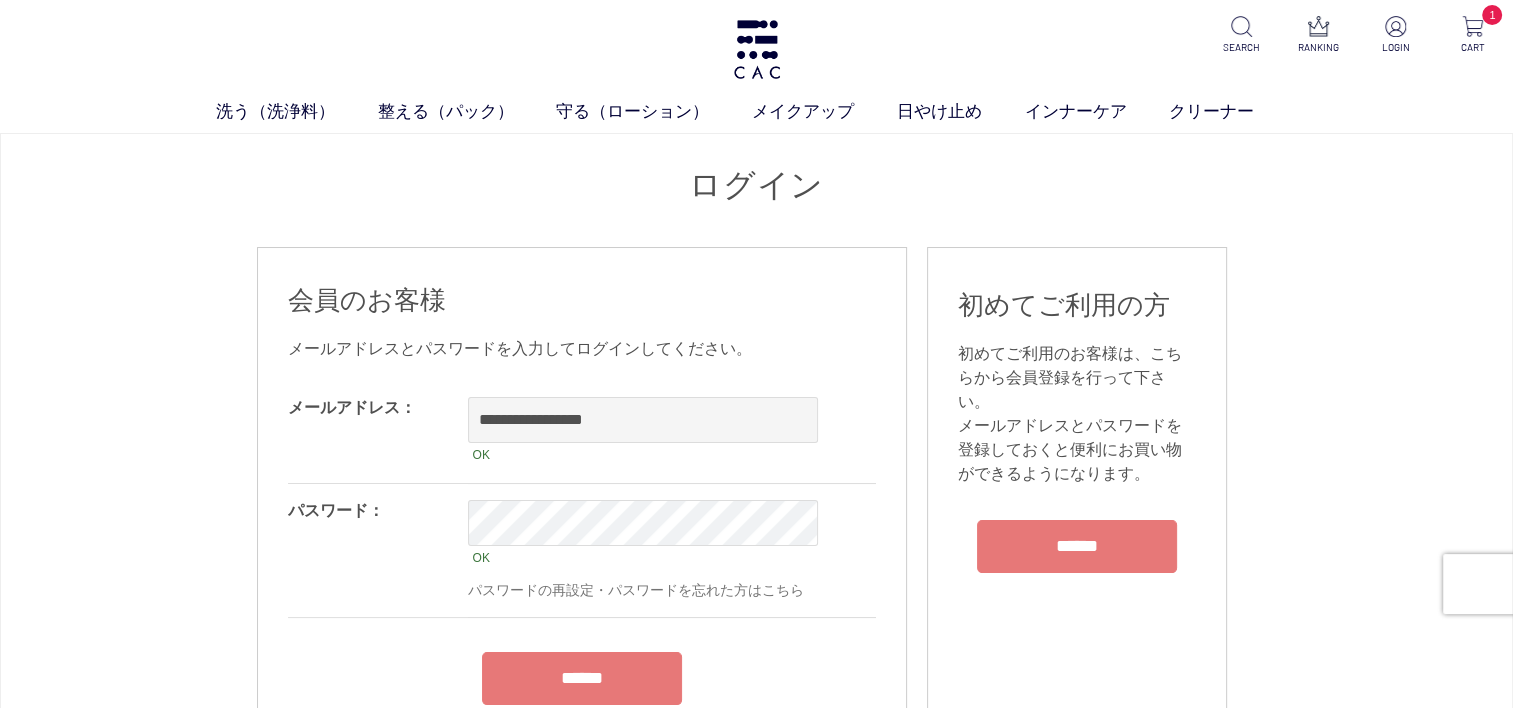 click on "******" at bounding box center [582, 678] 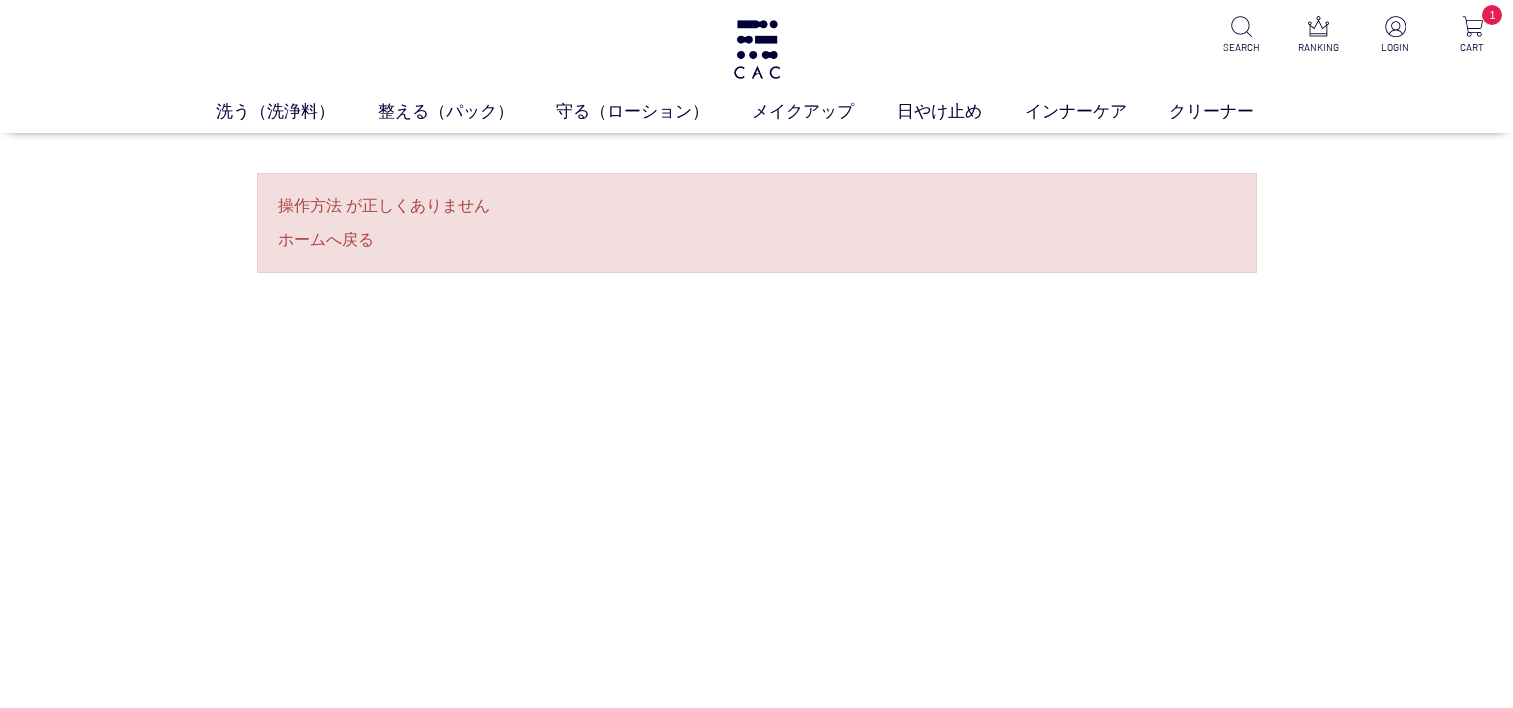 scroll, scrollTop: 0, scrollLeft: 0, axis: both 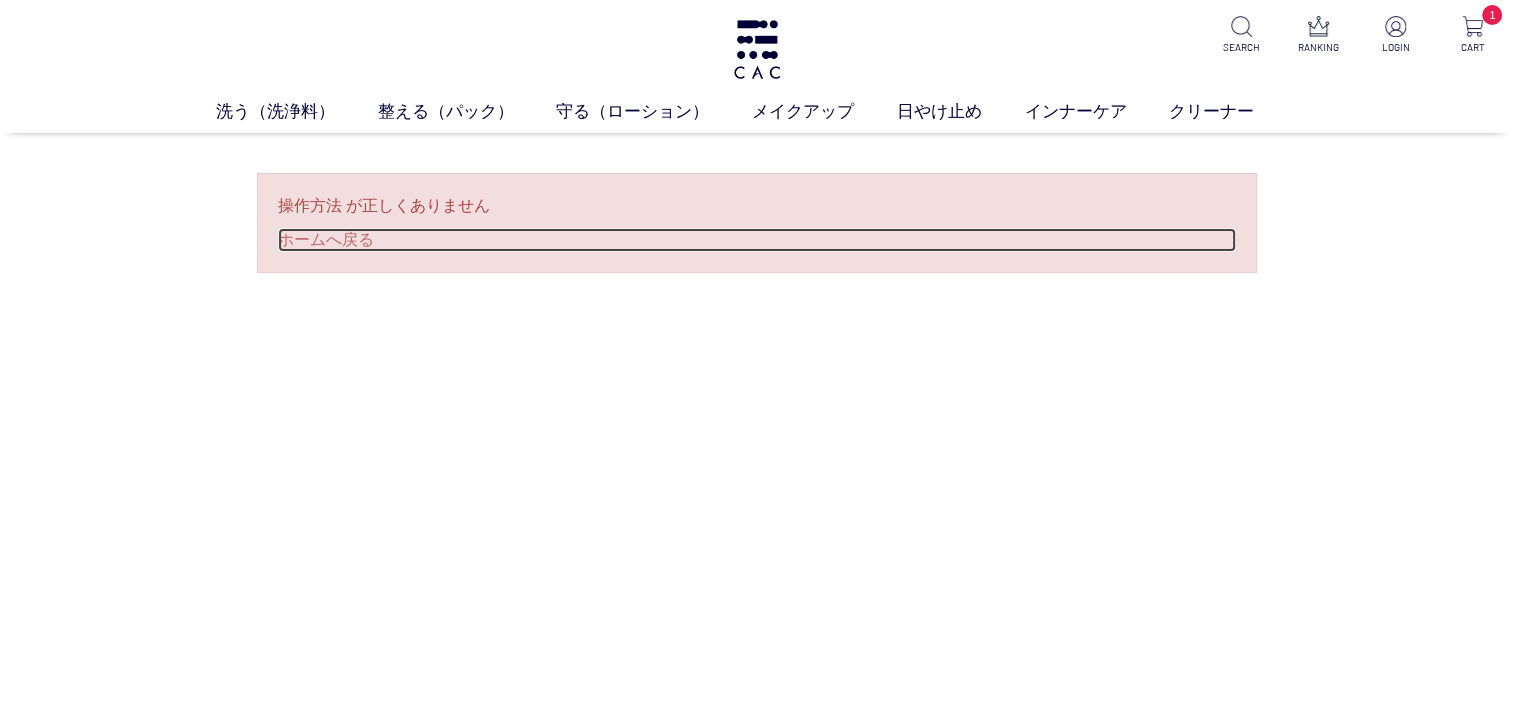 click on "ホームへ戻る" at bounding box center [757, 240] 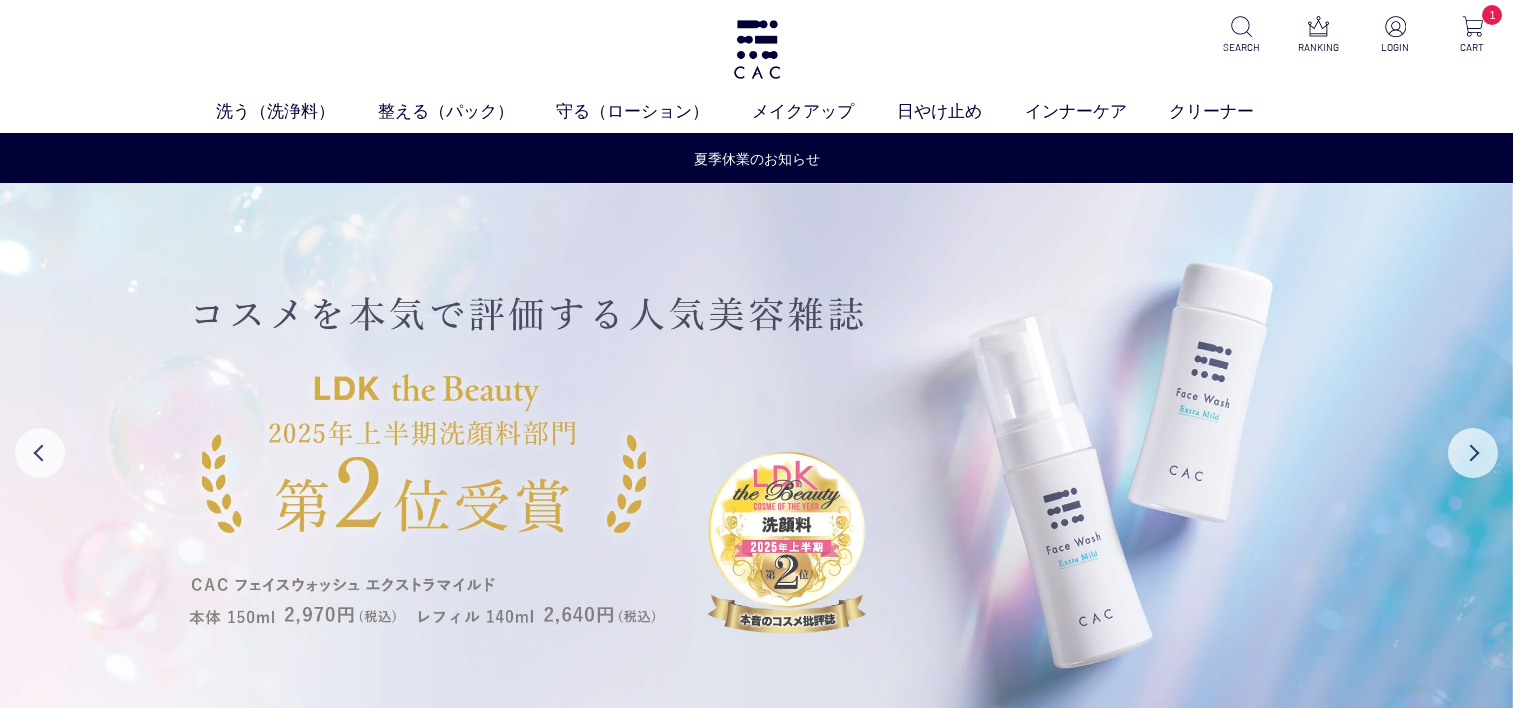 scroll, scrollTop: 0, scrollLeft: 0, axis: both 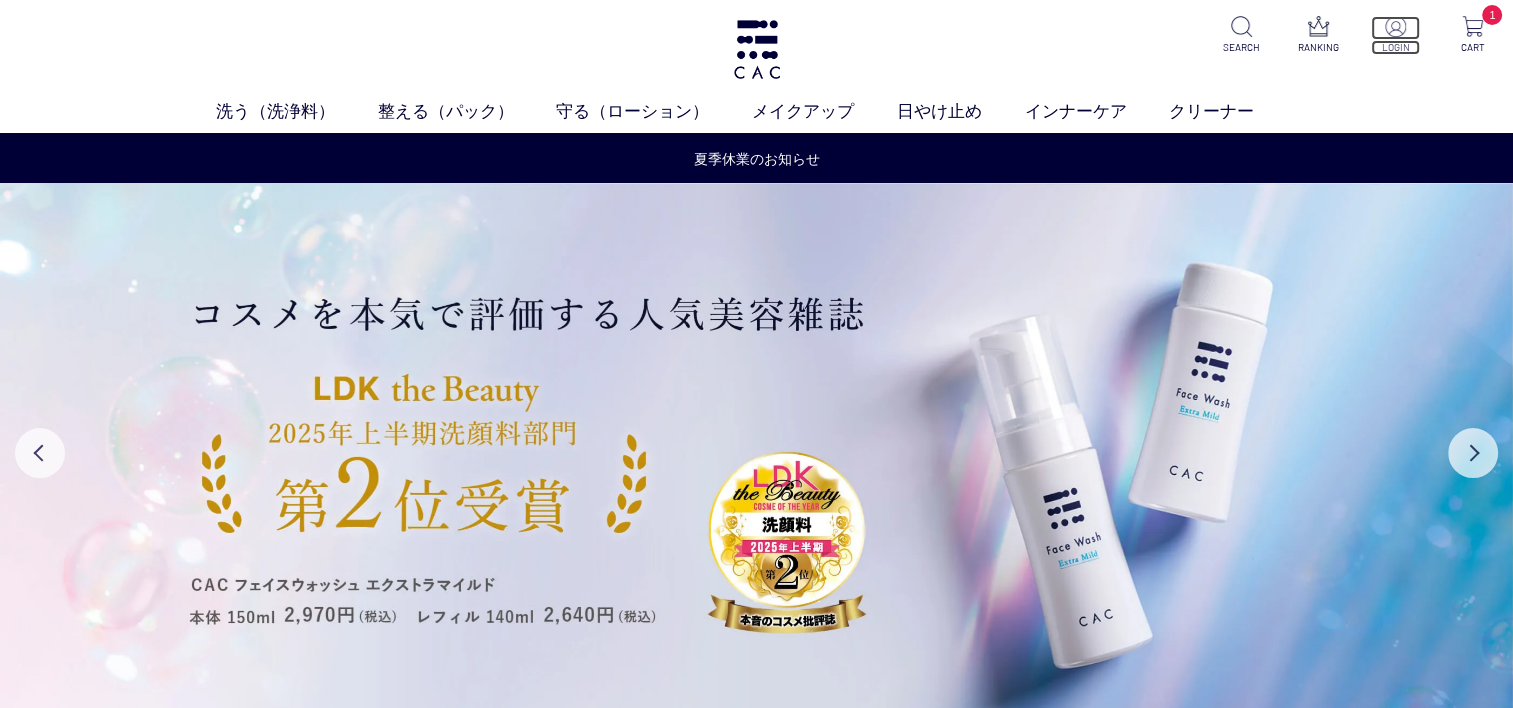 click on "LOGIN" at bounding box center (1395, 47) 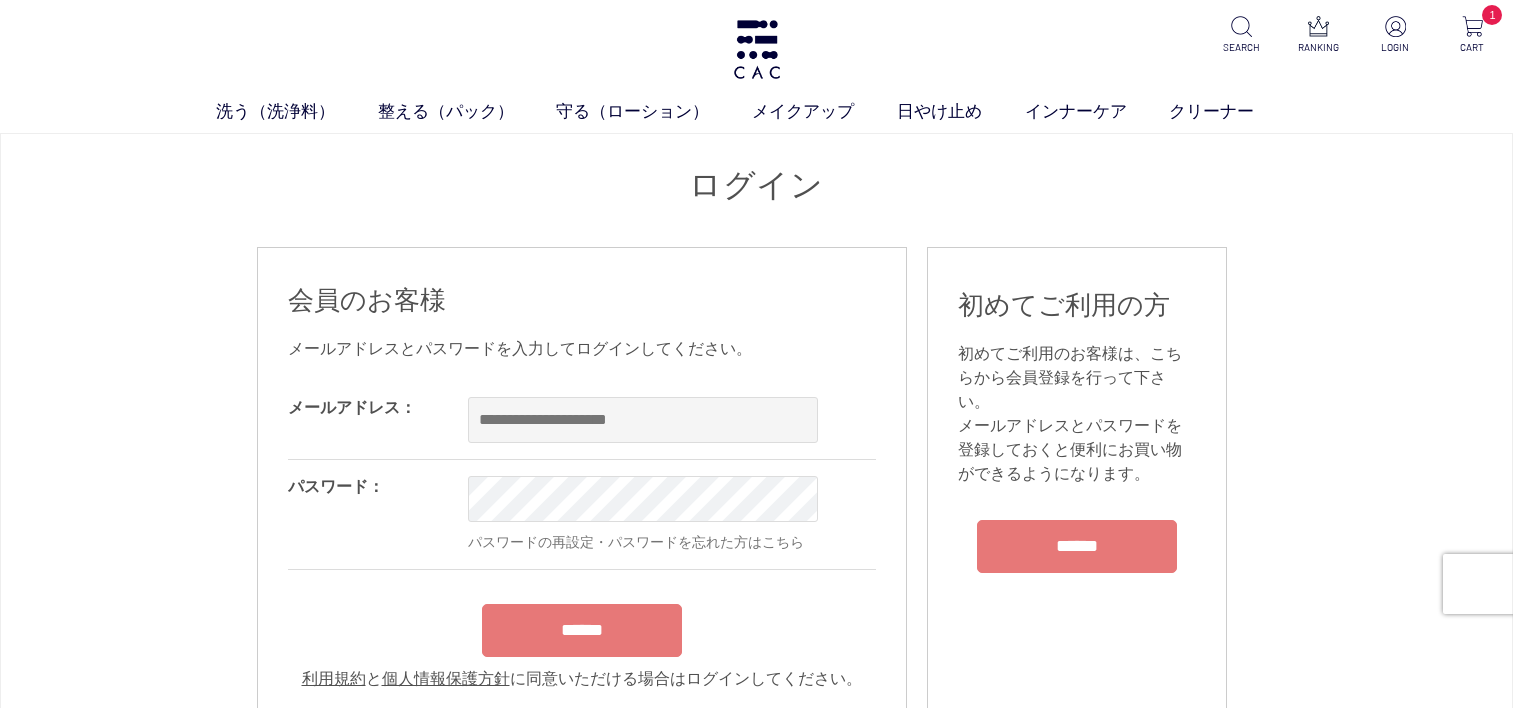 scroll, scrollTop: 0, scrollLeft: 0, axis: both 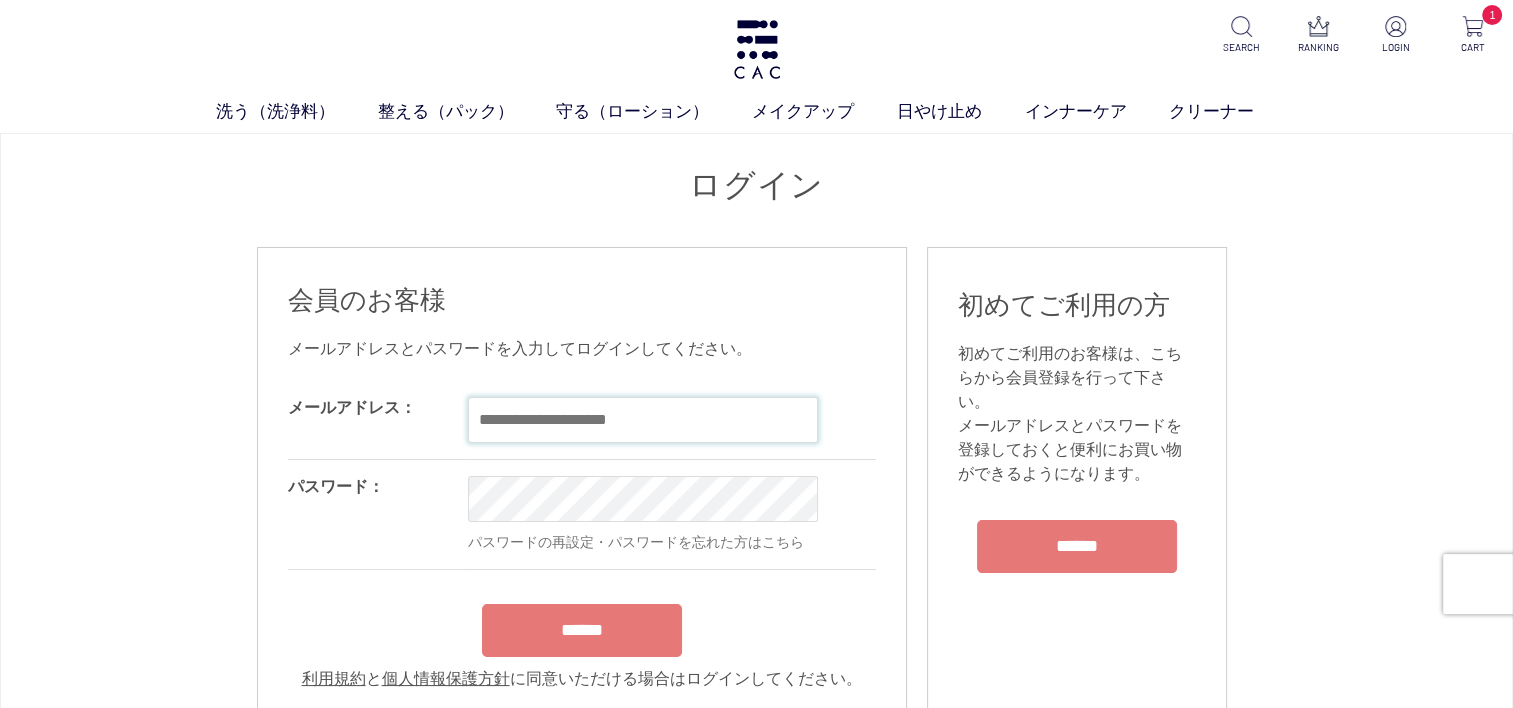 click at bounding box center (643, 420) 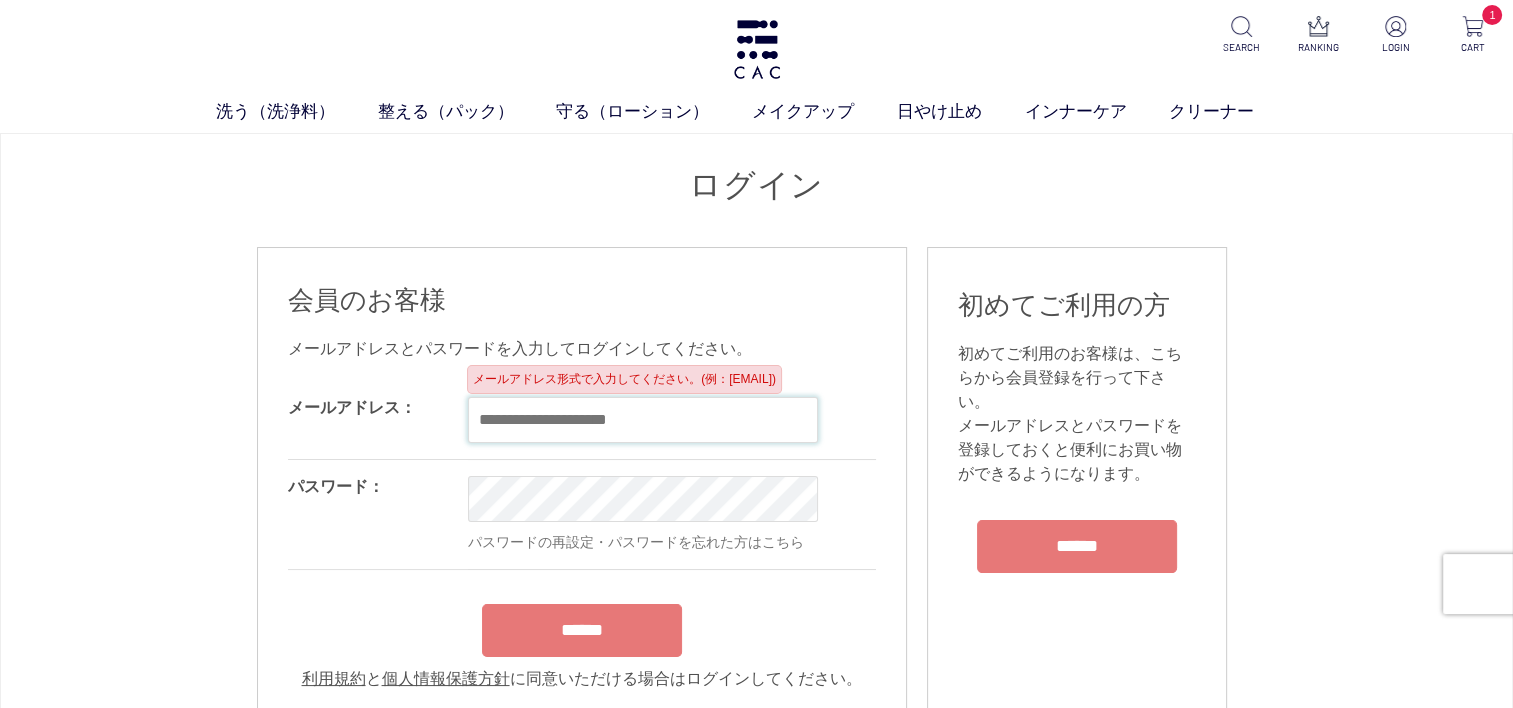 type on "**********" 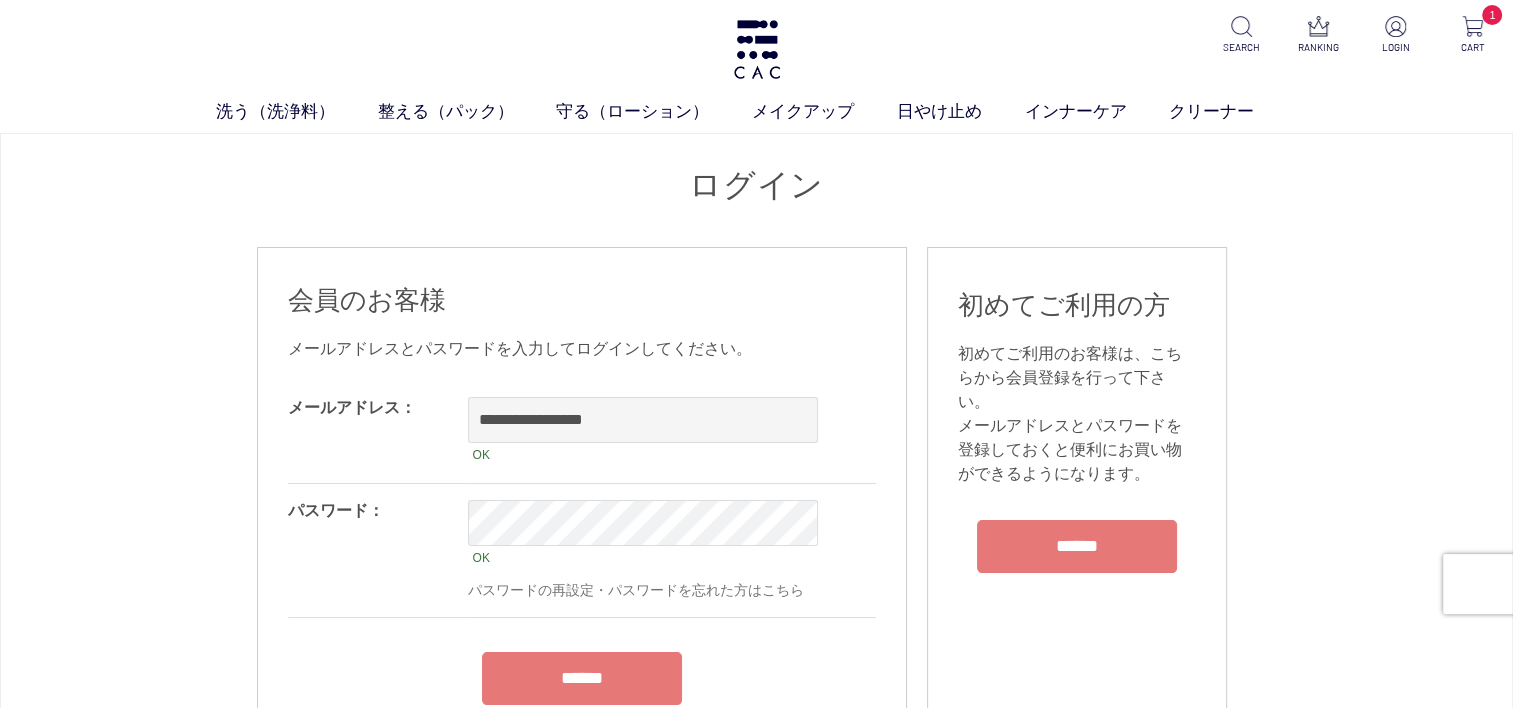 click on "**********" at bounding box center [582, 560] 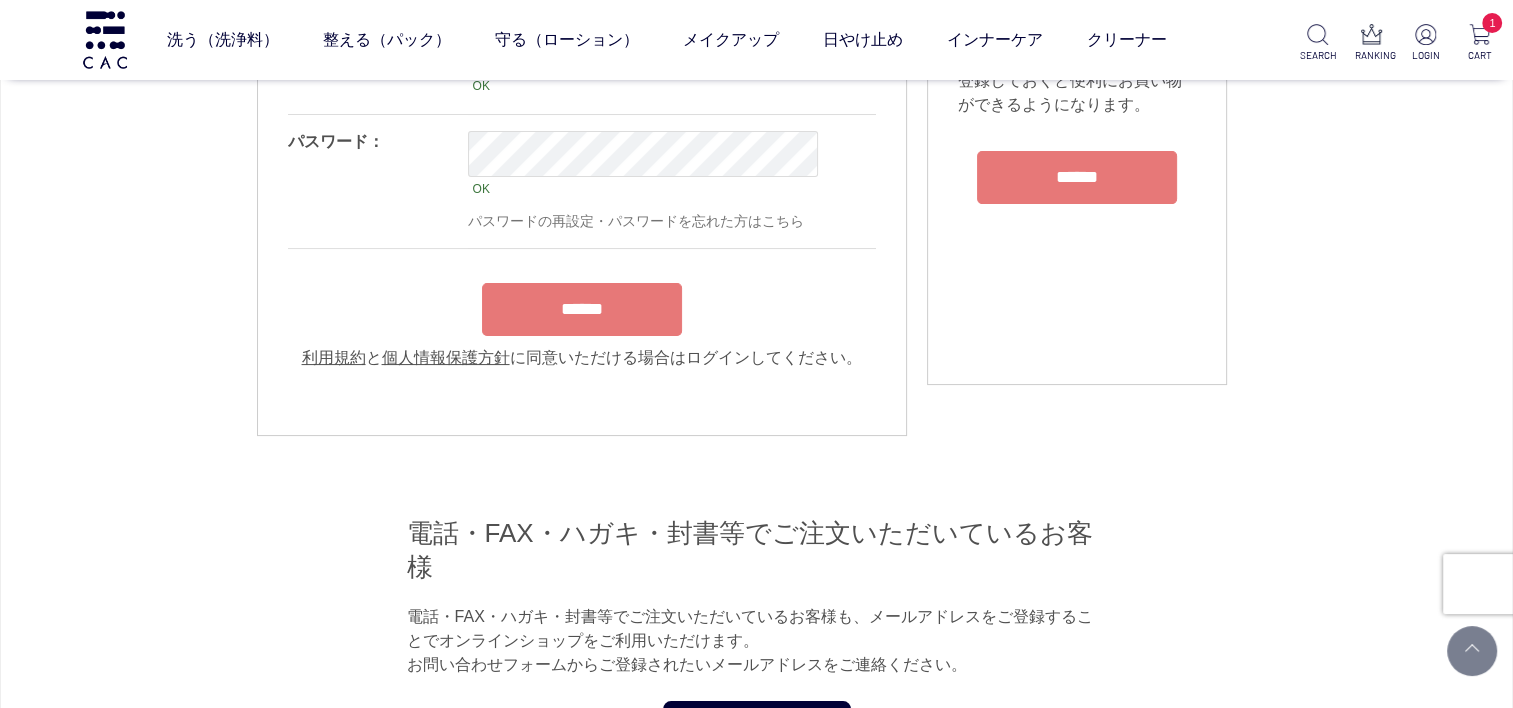 scroll, scrollTop: 292, scrollLeft: 0, axis: vertical 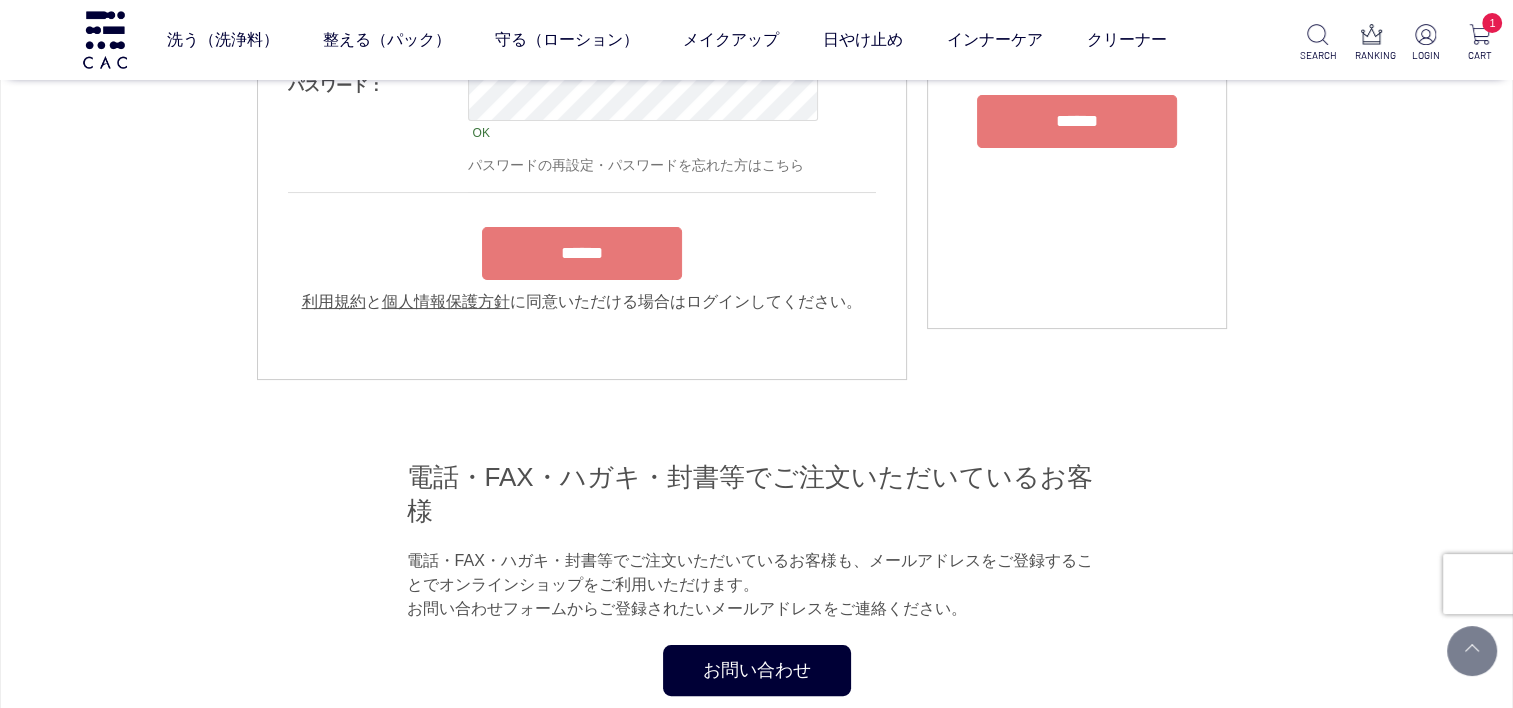 click on "******" at bounding box center [582, 253] 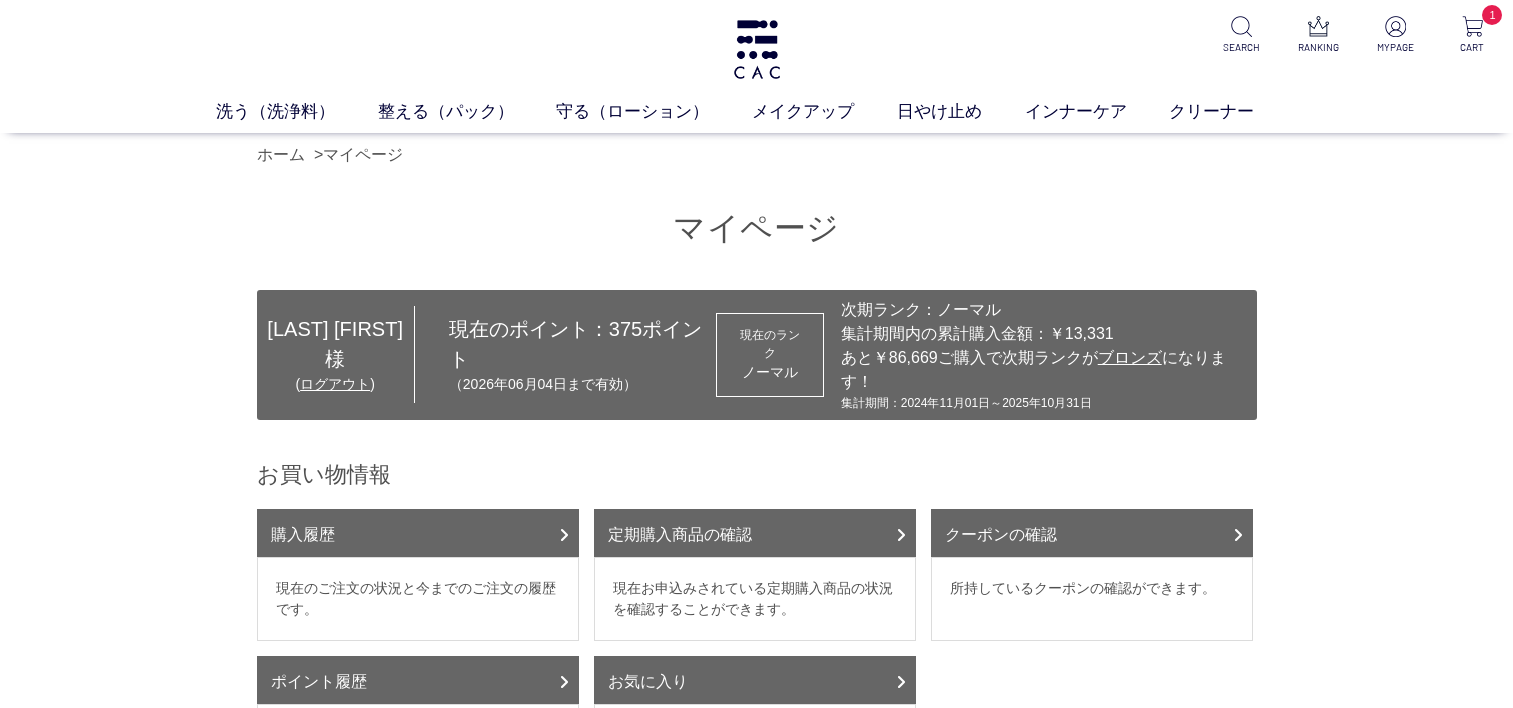 scroll, scrollTop: 0, scrollLeft: 0, axis: both 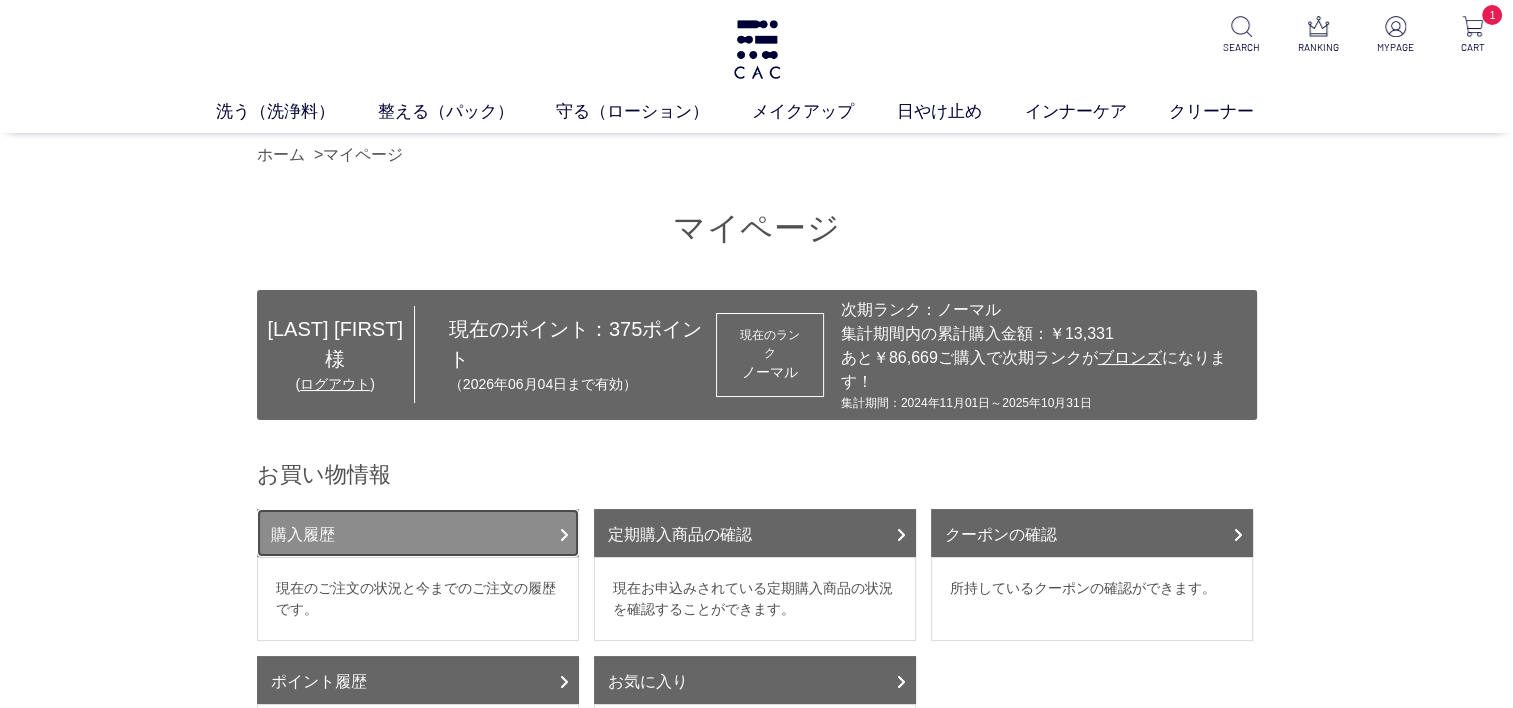 click on "購入履歴" at bounding box center (418, 533) 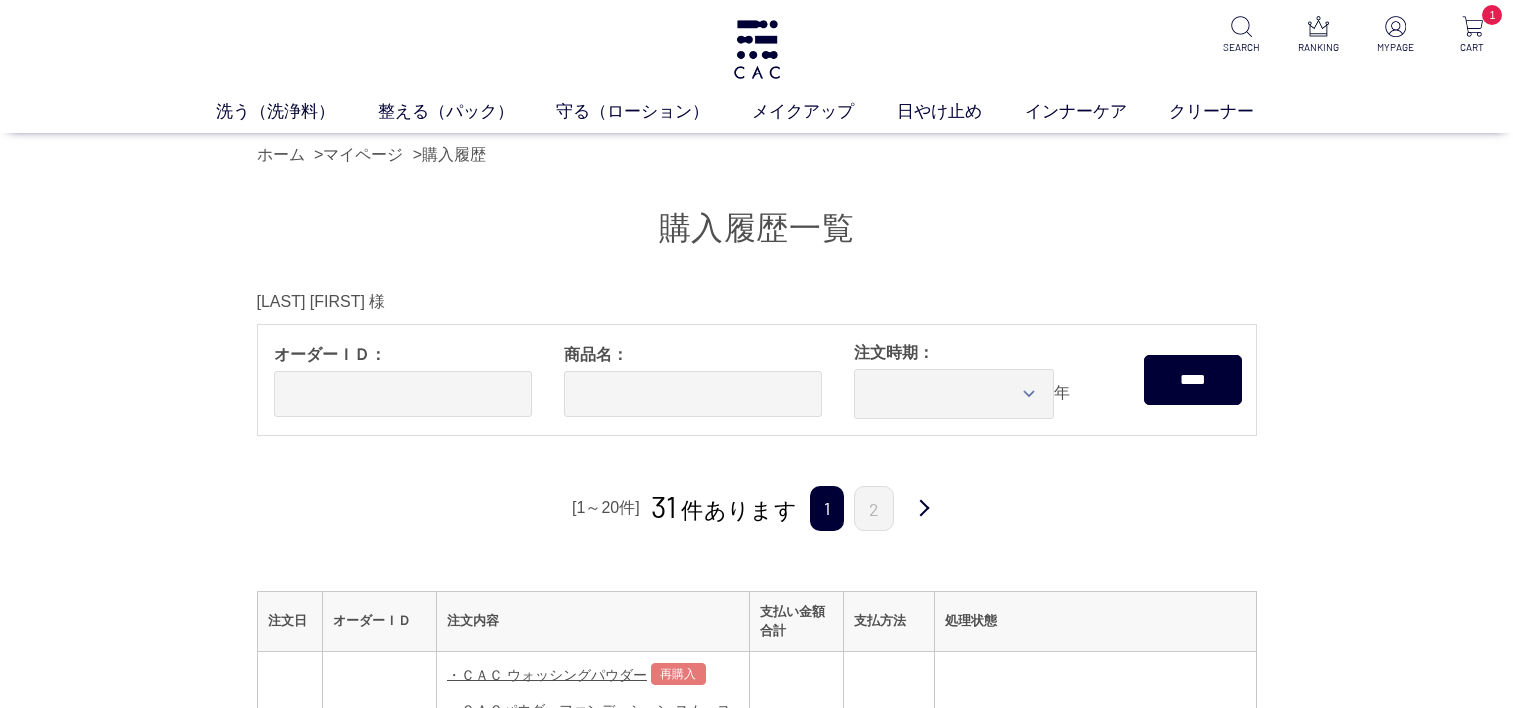 scroll, scrollTop: 0, scrollLeft: 0, axis: both 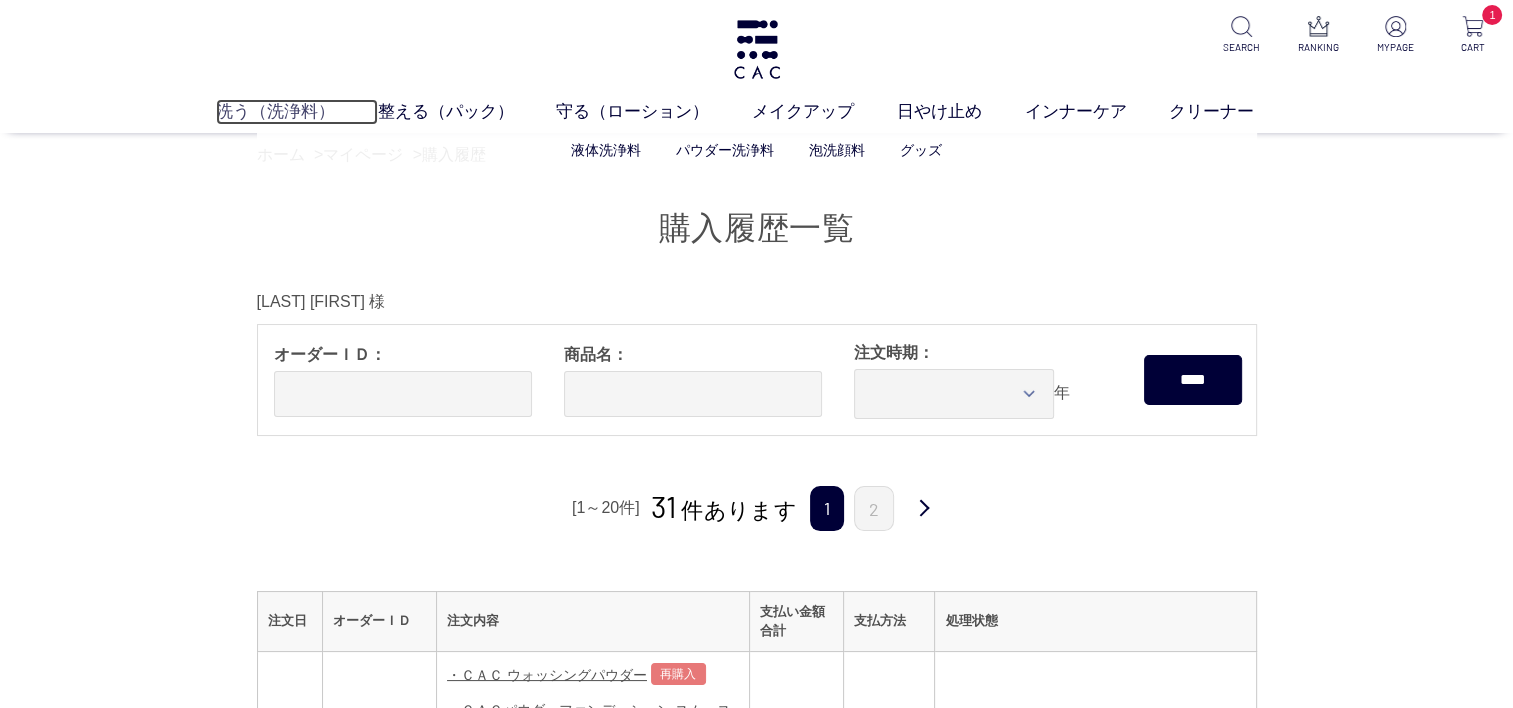 click on "洗う（洗浄料）" at bounding box center [297, 112] 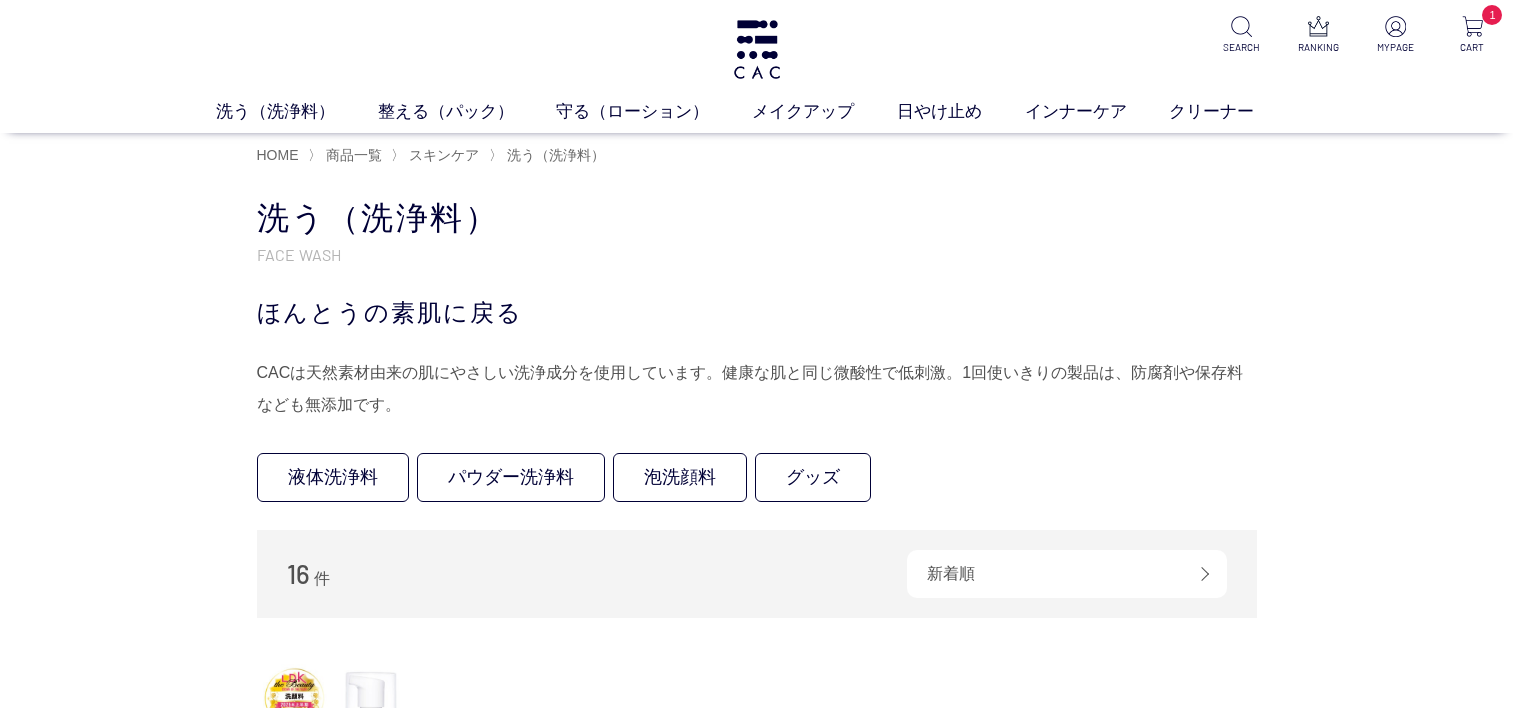 scroll, scrollTop: 0, scrollLeft: 0, axis: both 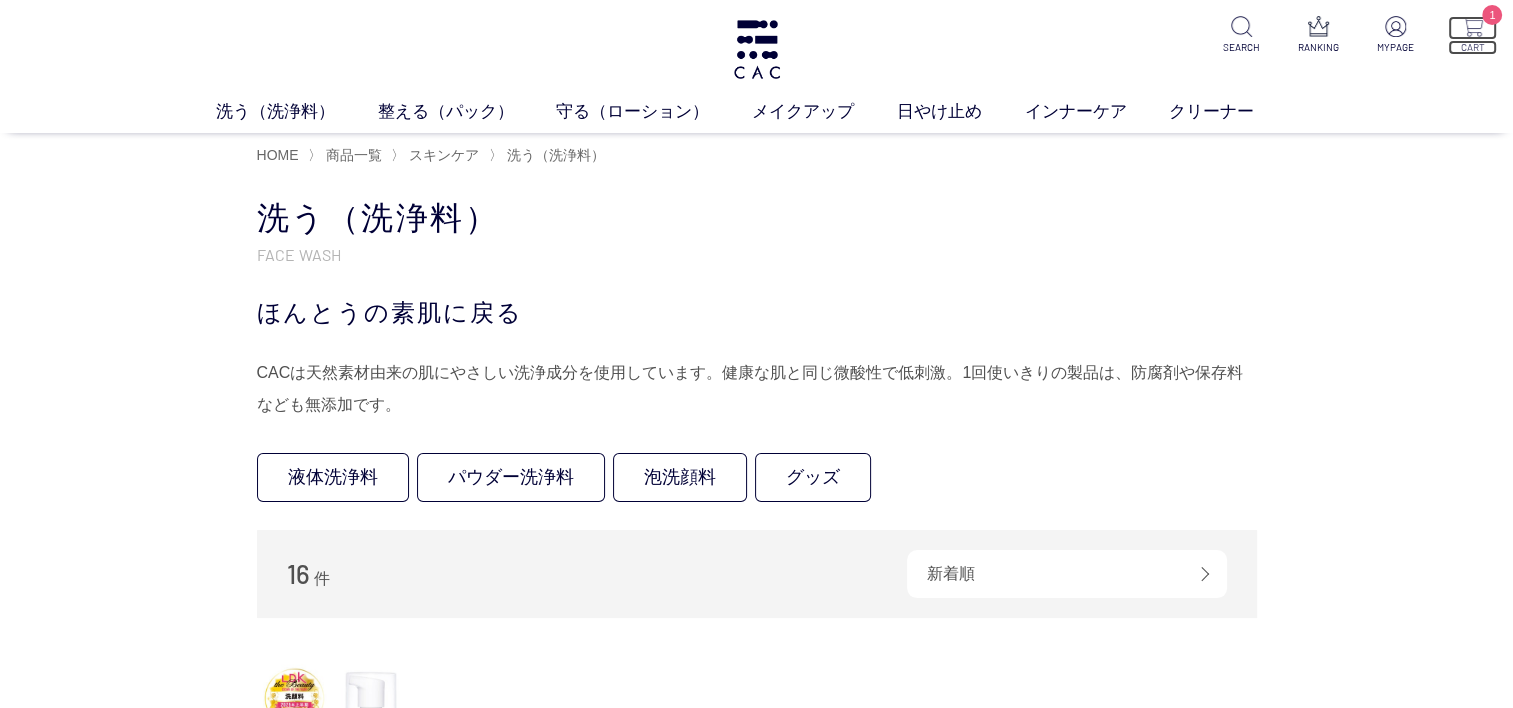 click on "CART" at bounding box center (1472, 47) 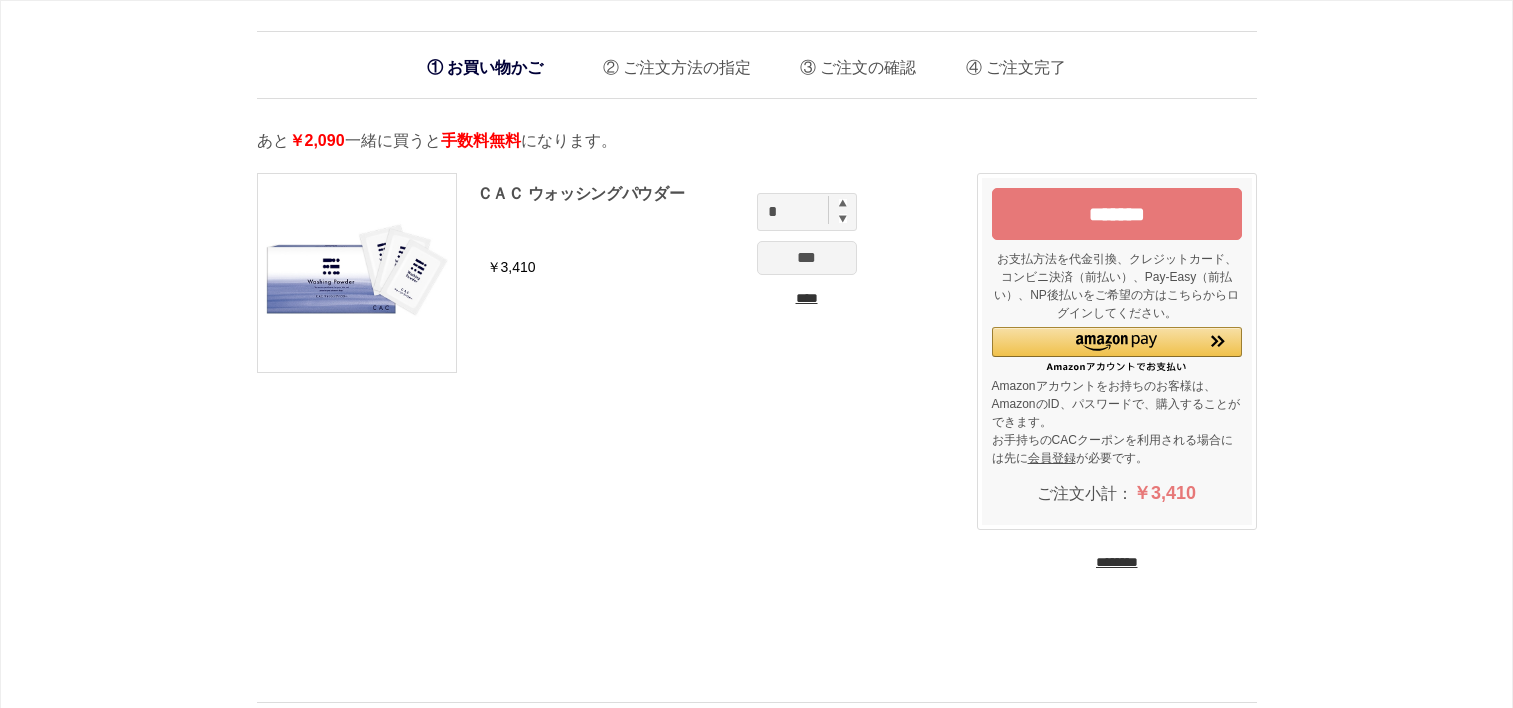 scroll, scrollTop: 0, scrollLeft: 0, axis: both 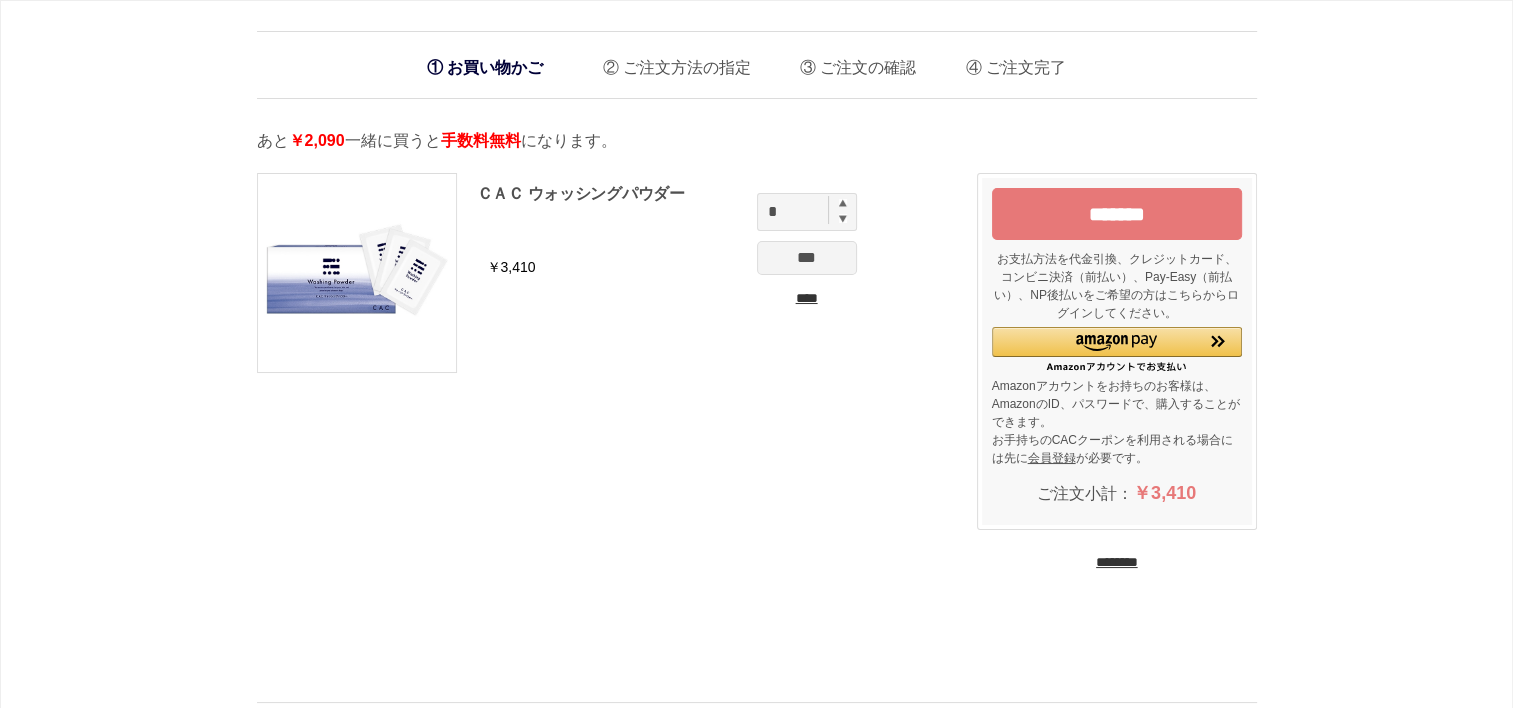 click at bounding box center (843, 203) 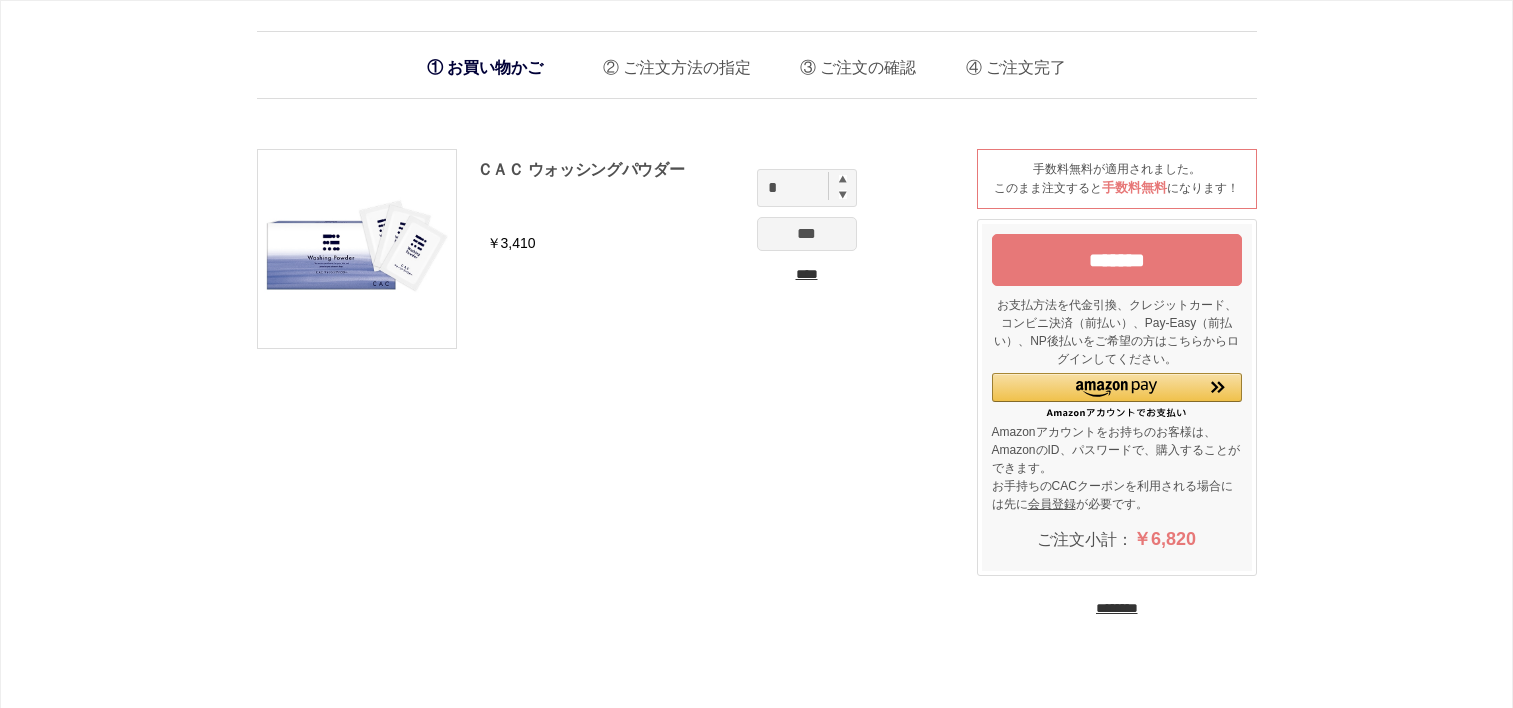 scroll, scrollTop: 0, scrollLeft: 0, axis: both 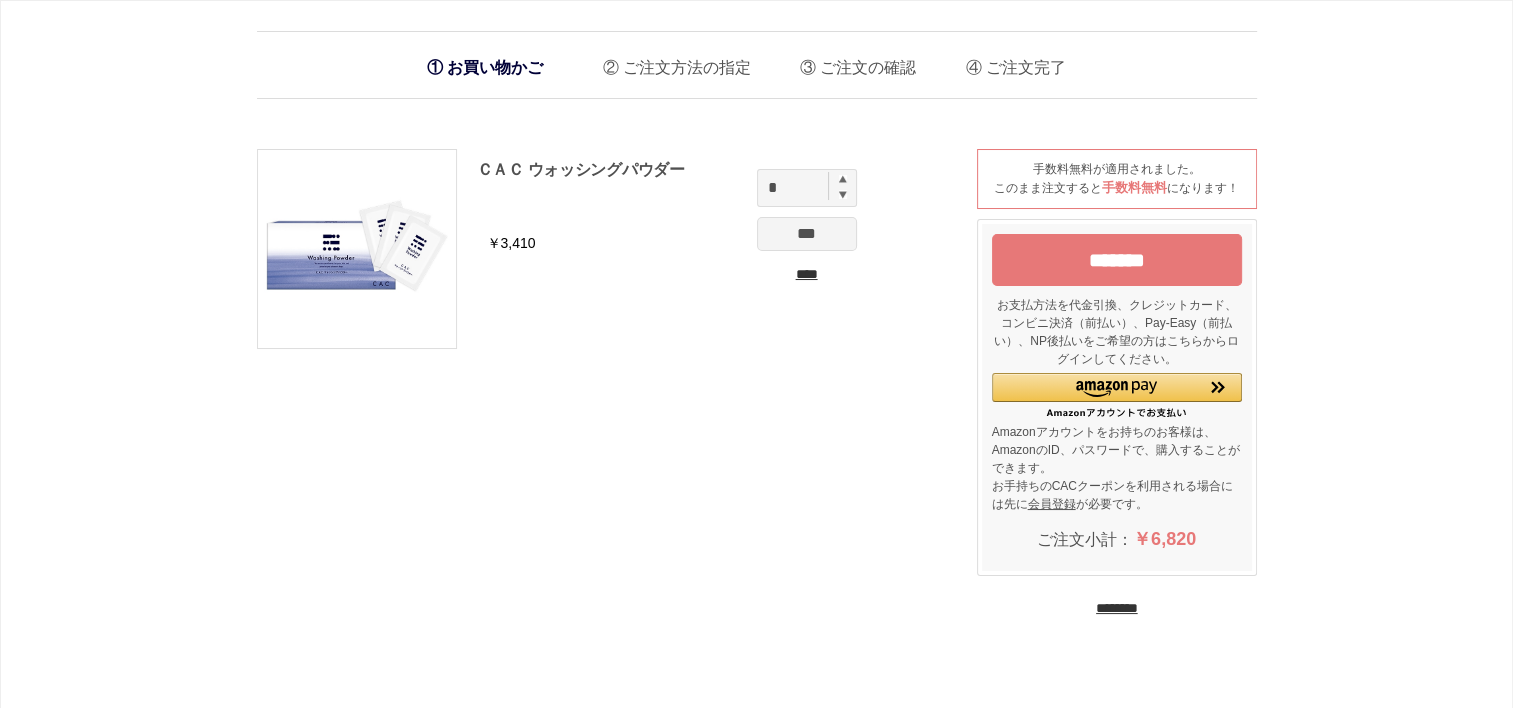 click on "*******" at bounding box center (1117, 260) 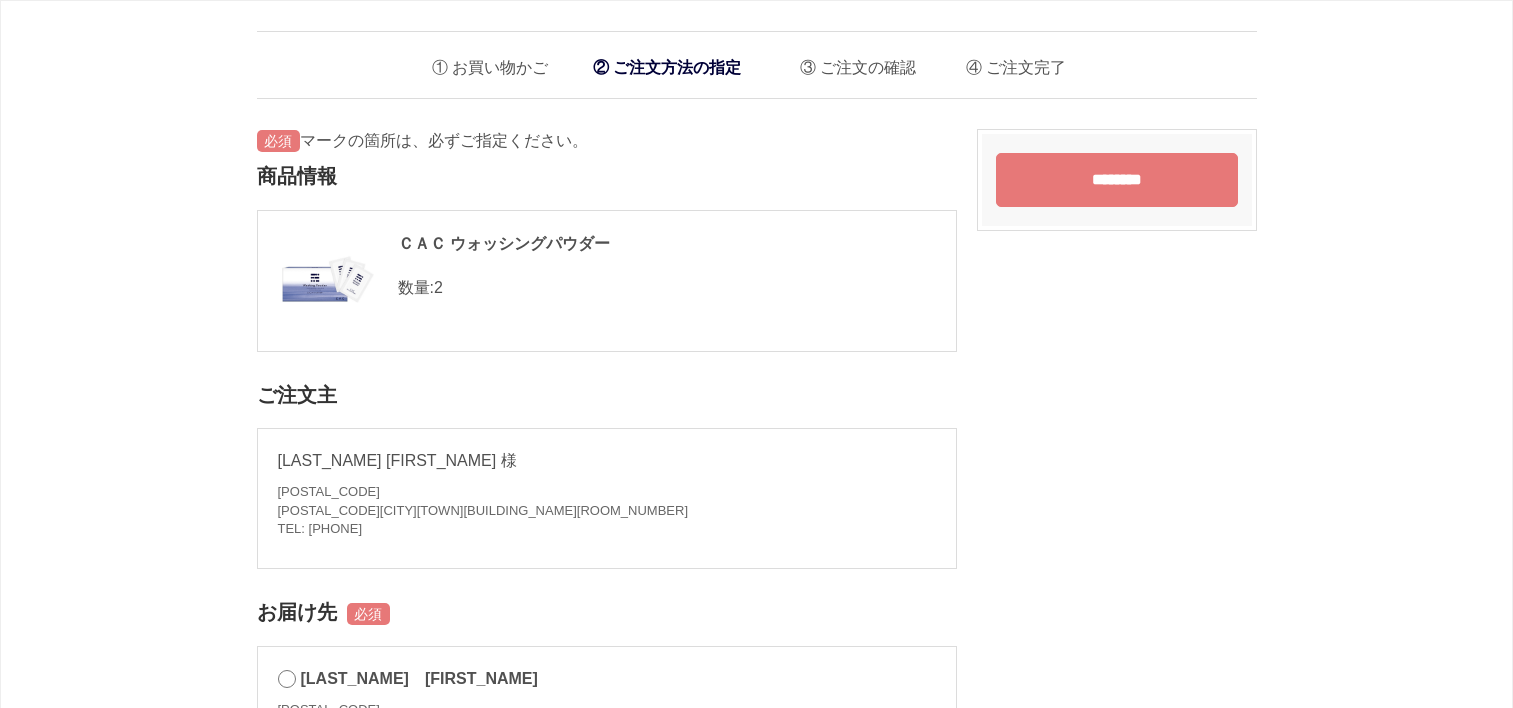 scroll, scrollTop: 0, scrollLeft: 0, axis: both 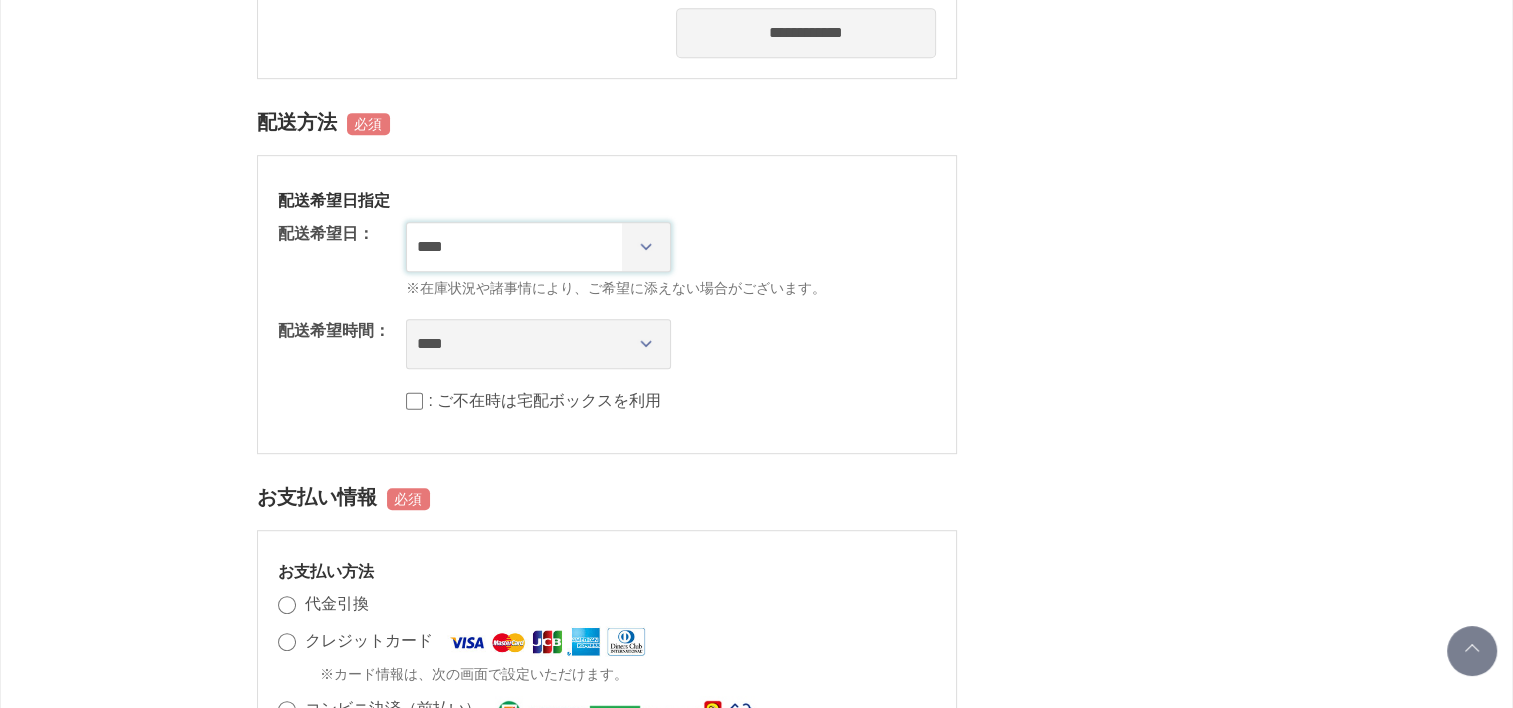 click on "**********" at bounding box center (538, 247) 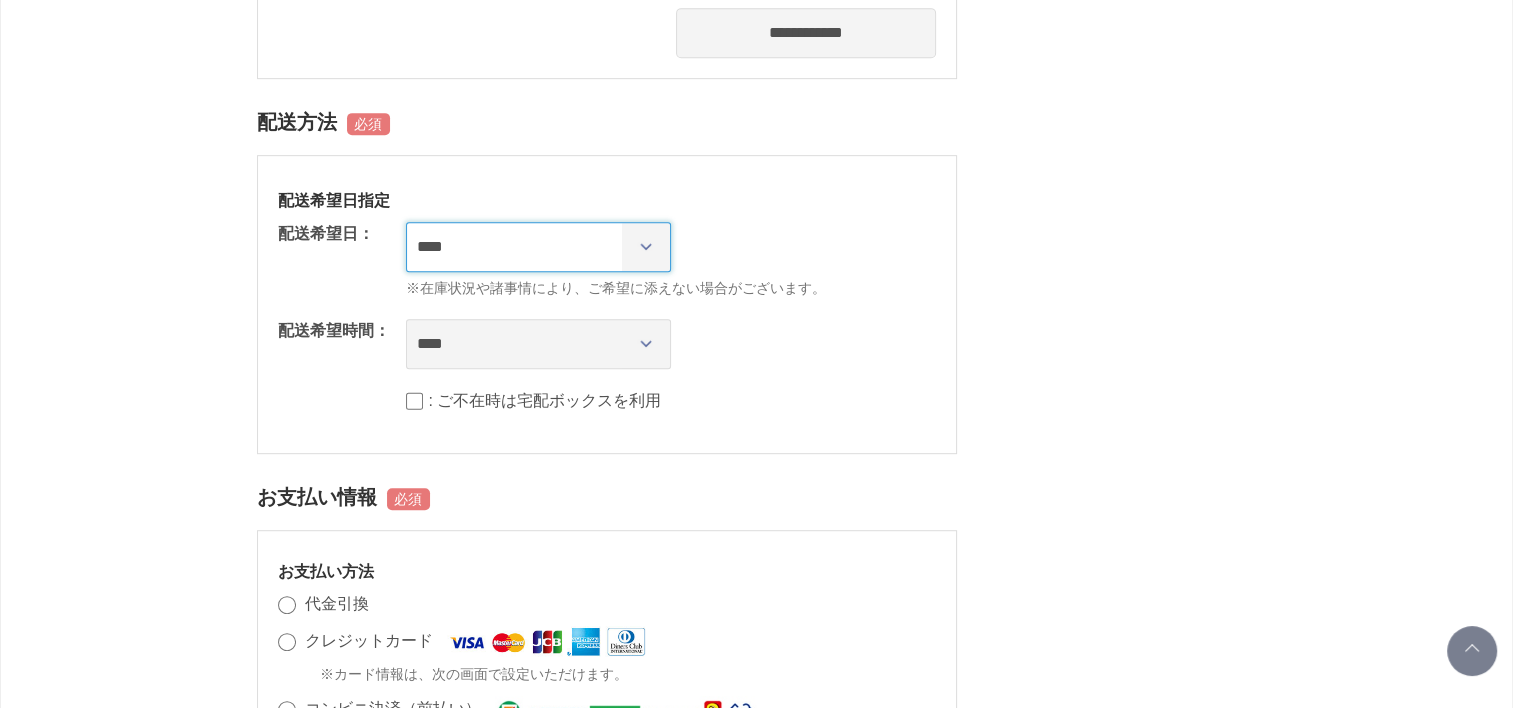 select on "********" 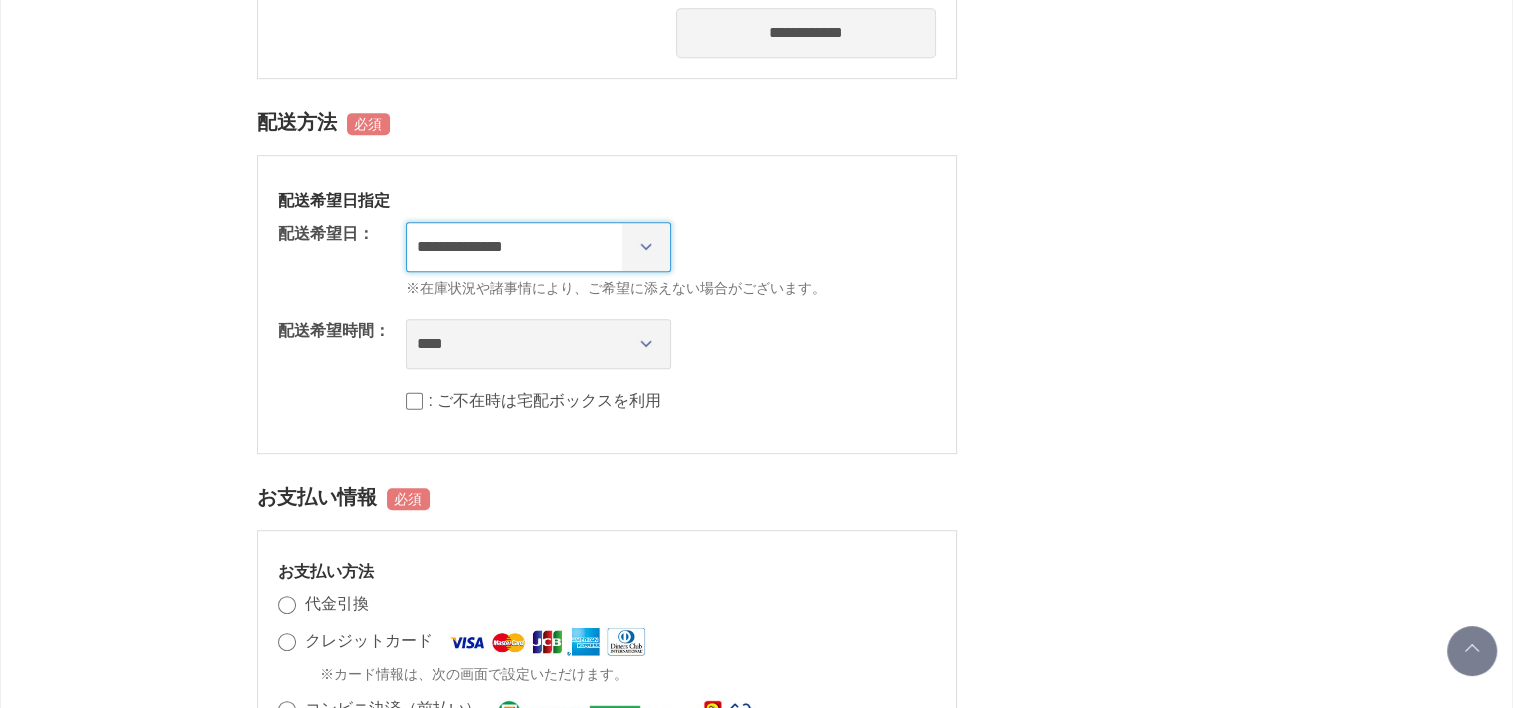 click on "**********" at bounding box center (538, 247) 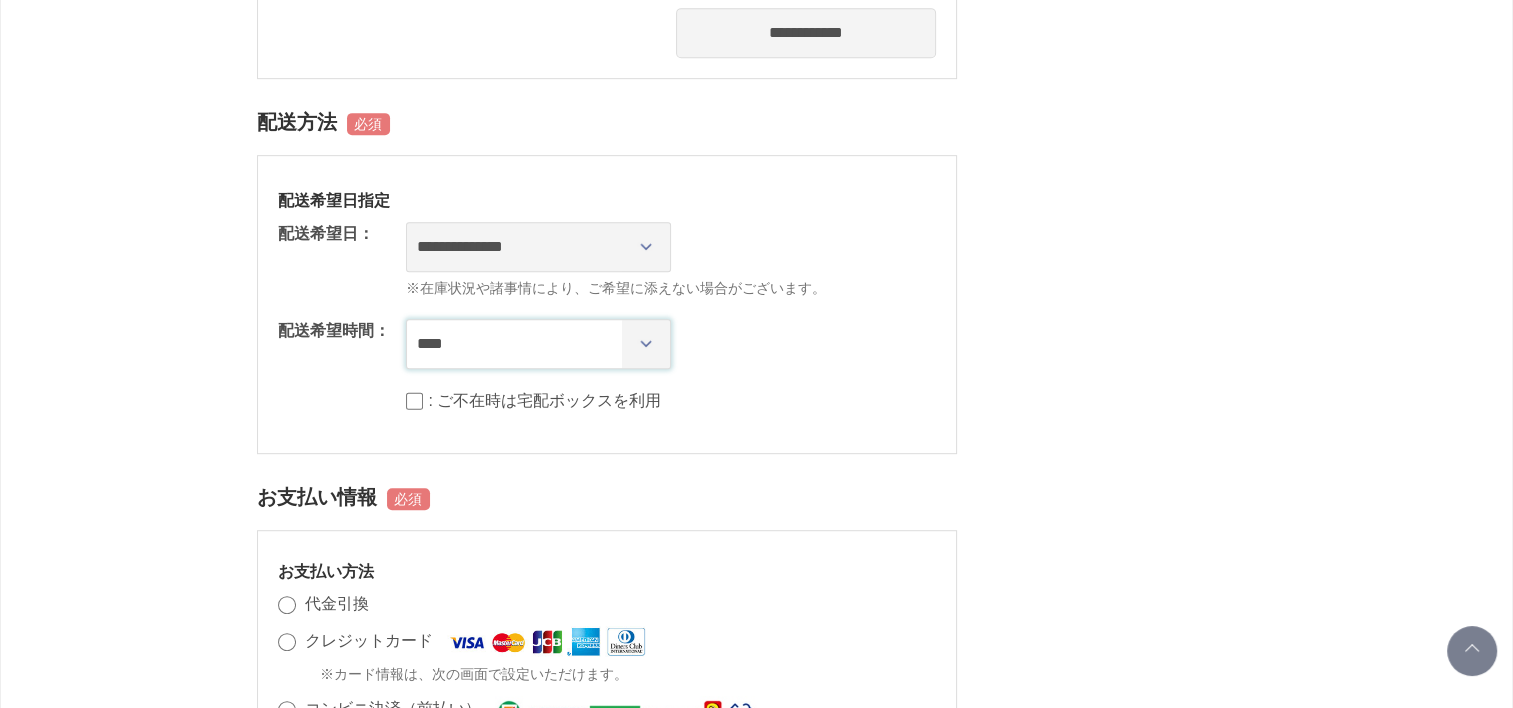 click on "**** *** ****** ****** ****** ******" at bounding box center [538, 344] 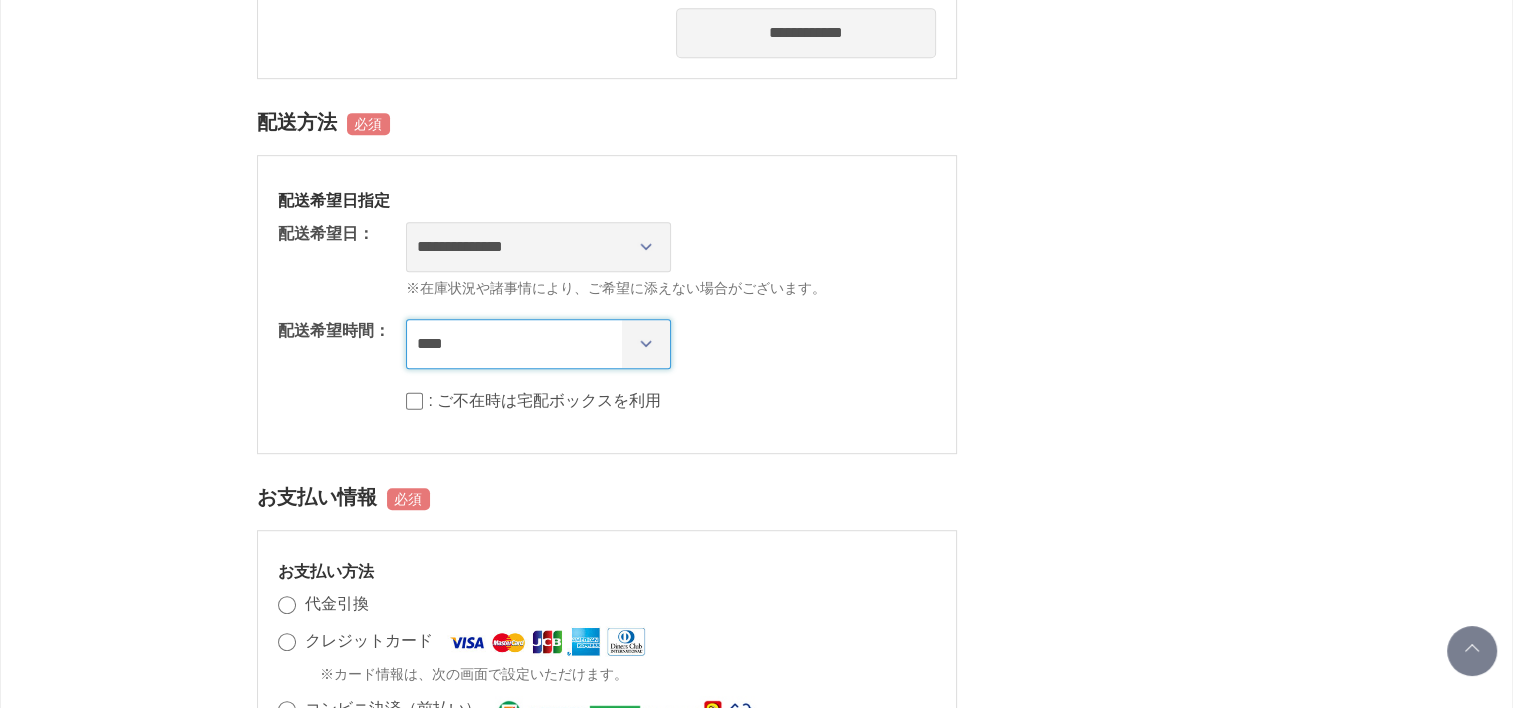 select on "**" 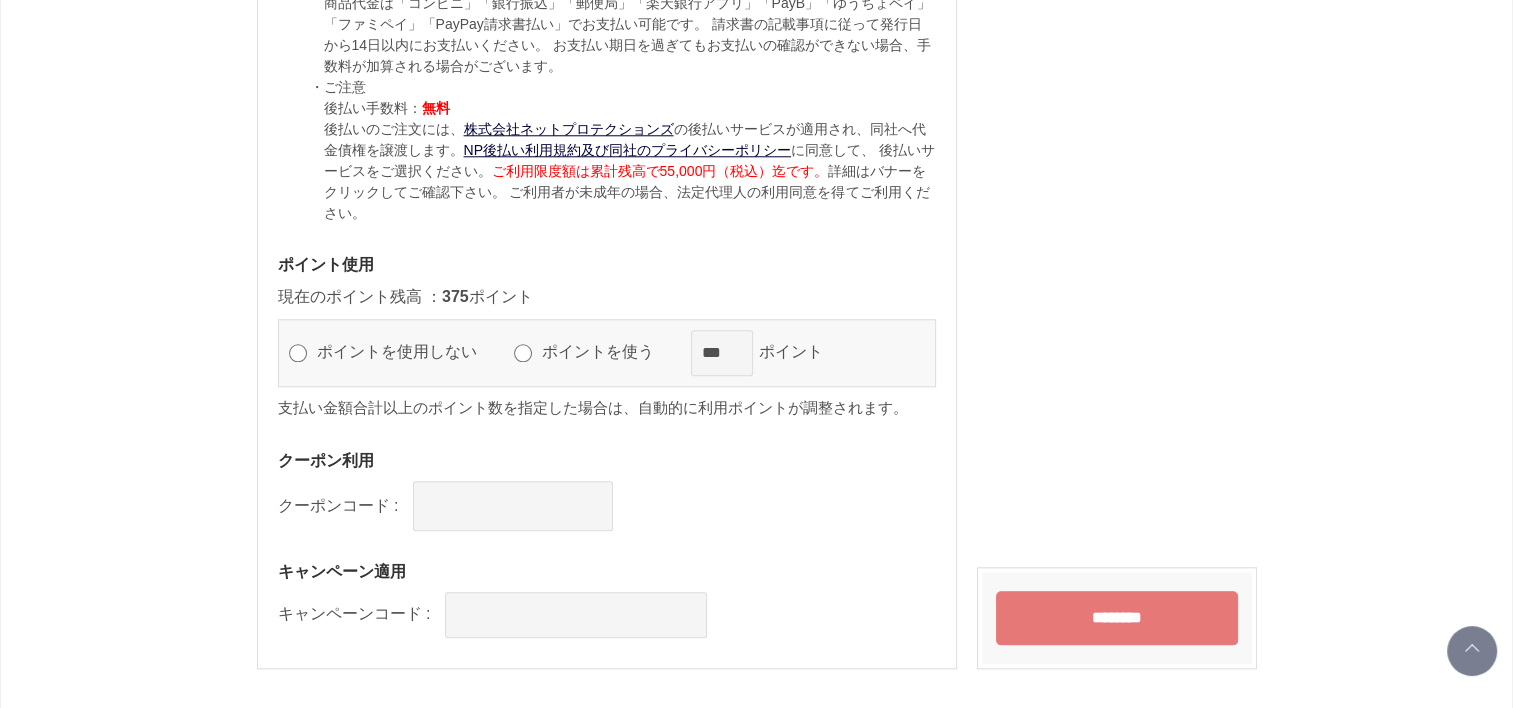 scroll, scrollTop: 1992, scrollLeft: 0, axis: vertical 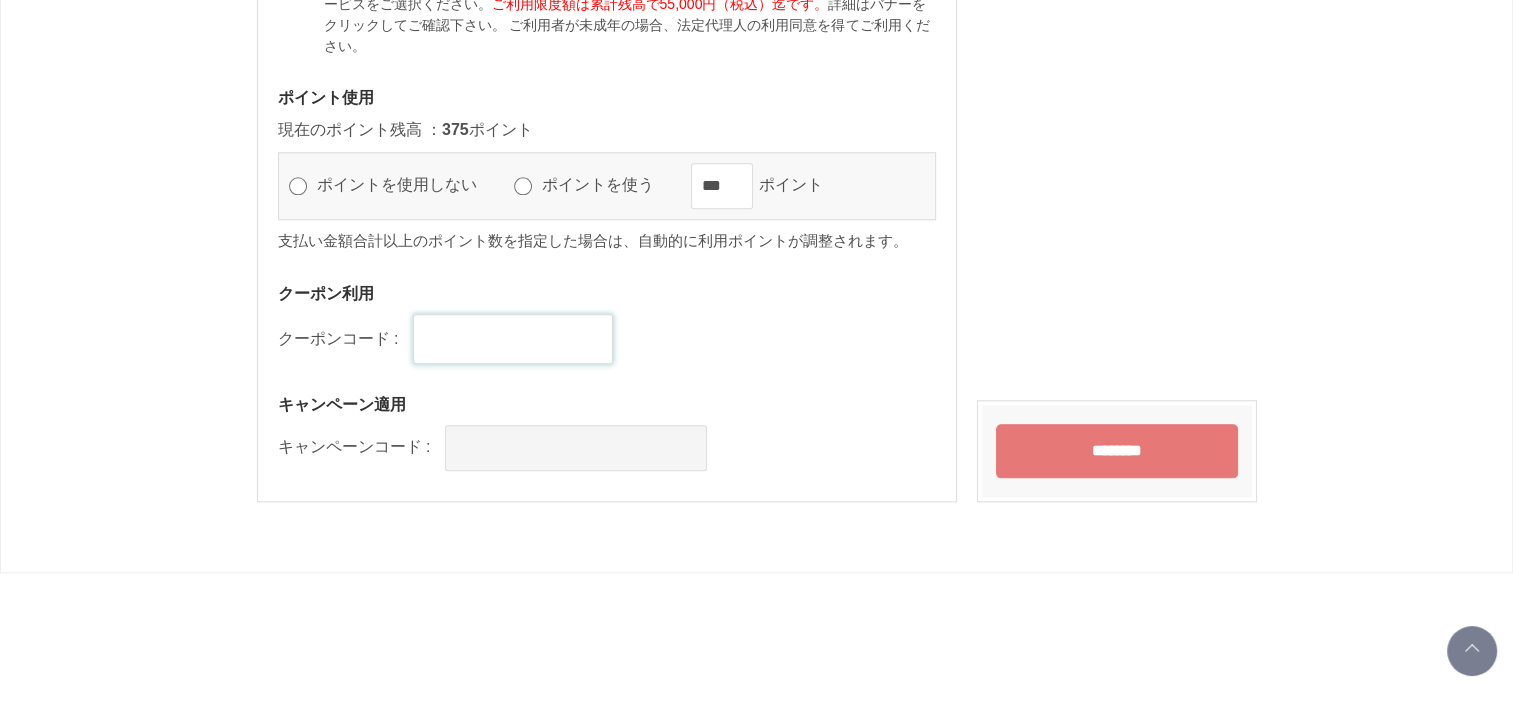 click at bounding box center (513, 339) 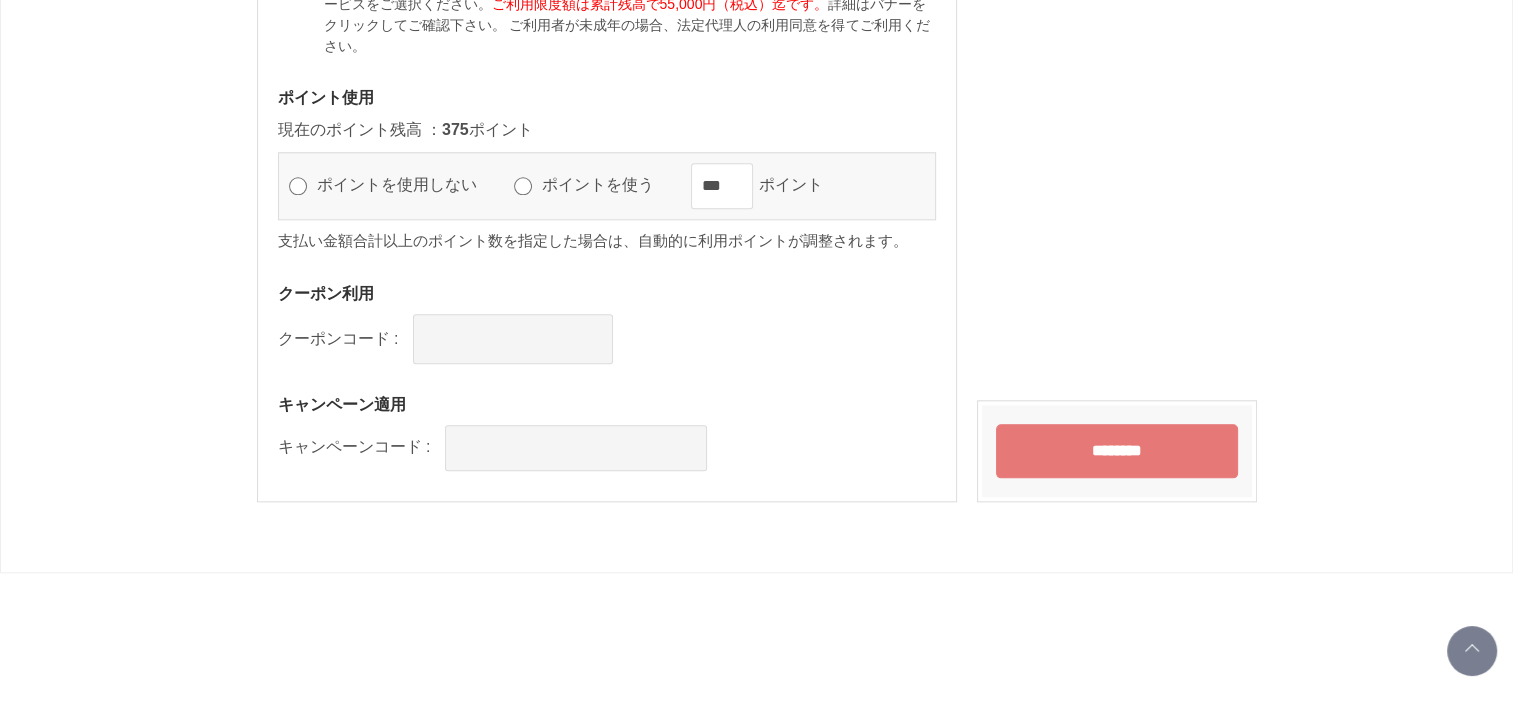 click on "********" at bounding box center (1117, 451) 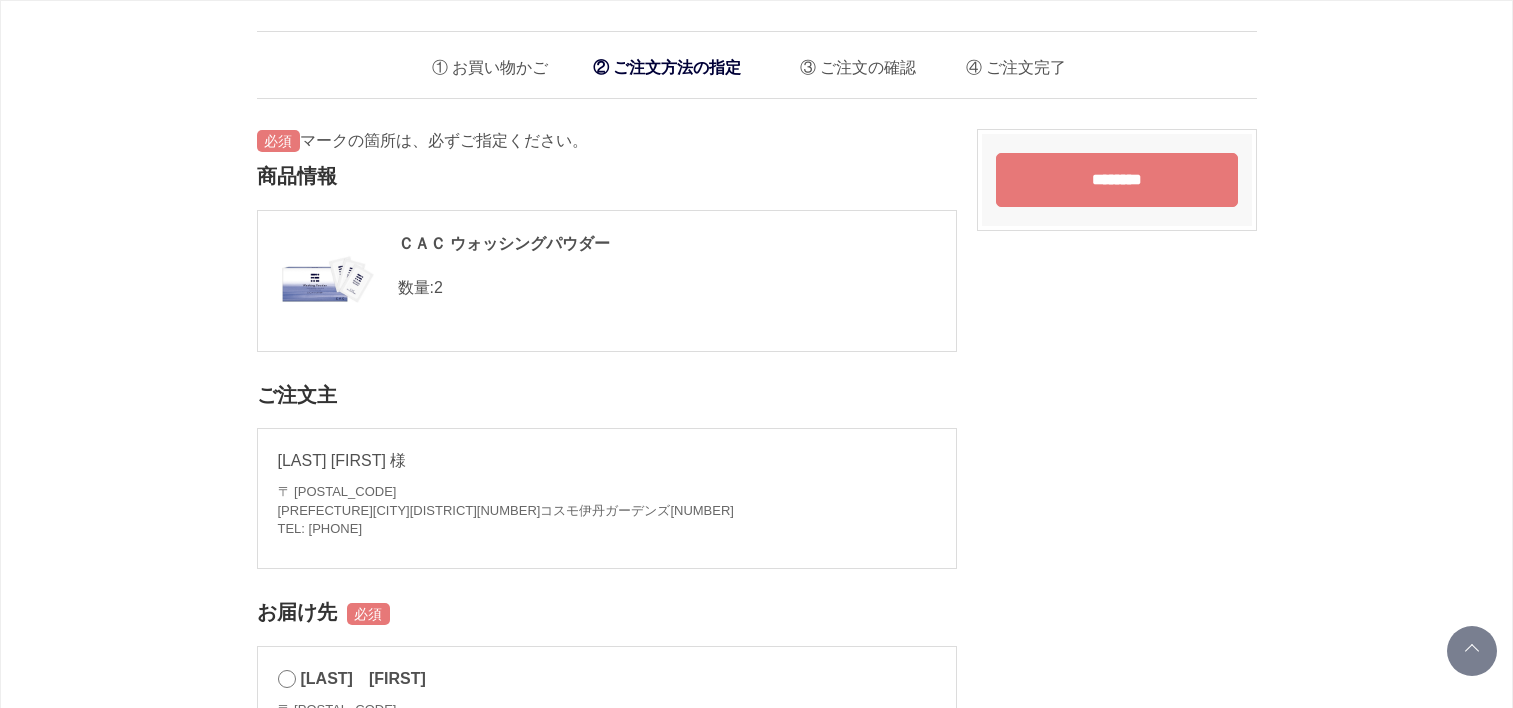 scroll, scrollTop: 2159, scrollLeft: 0, axis: vertical 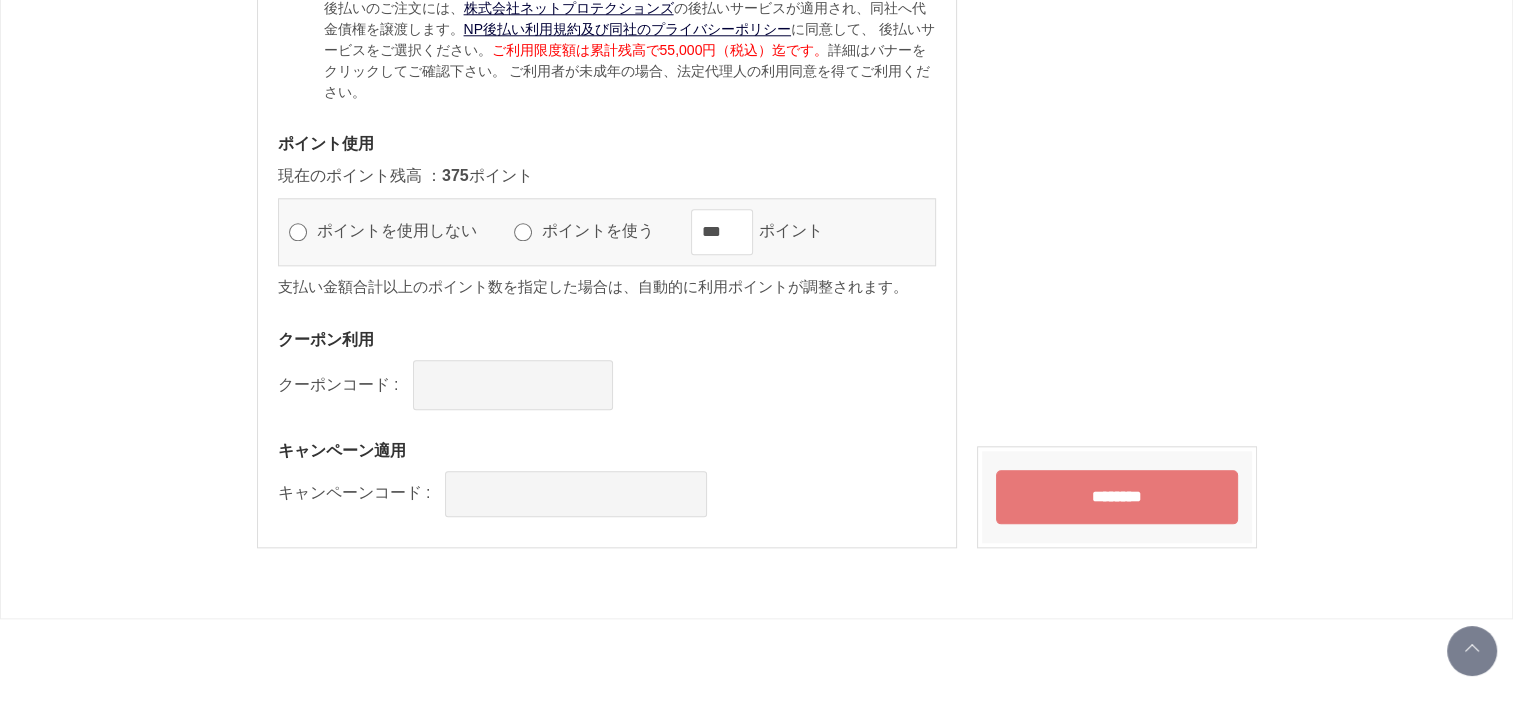 click on "********" at bounding box center [1117, 497] 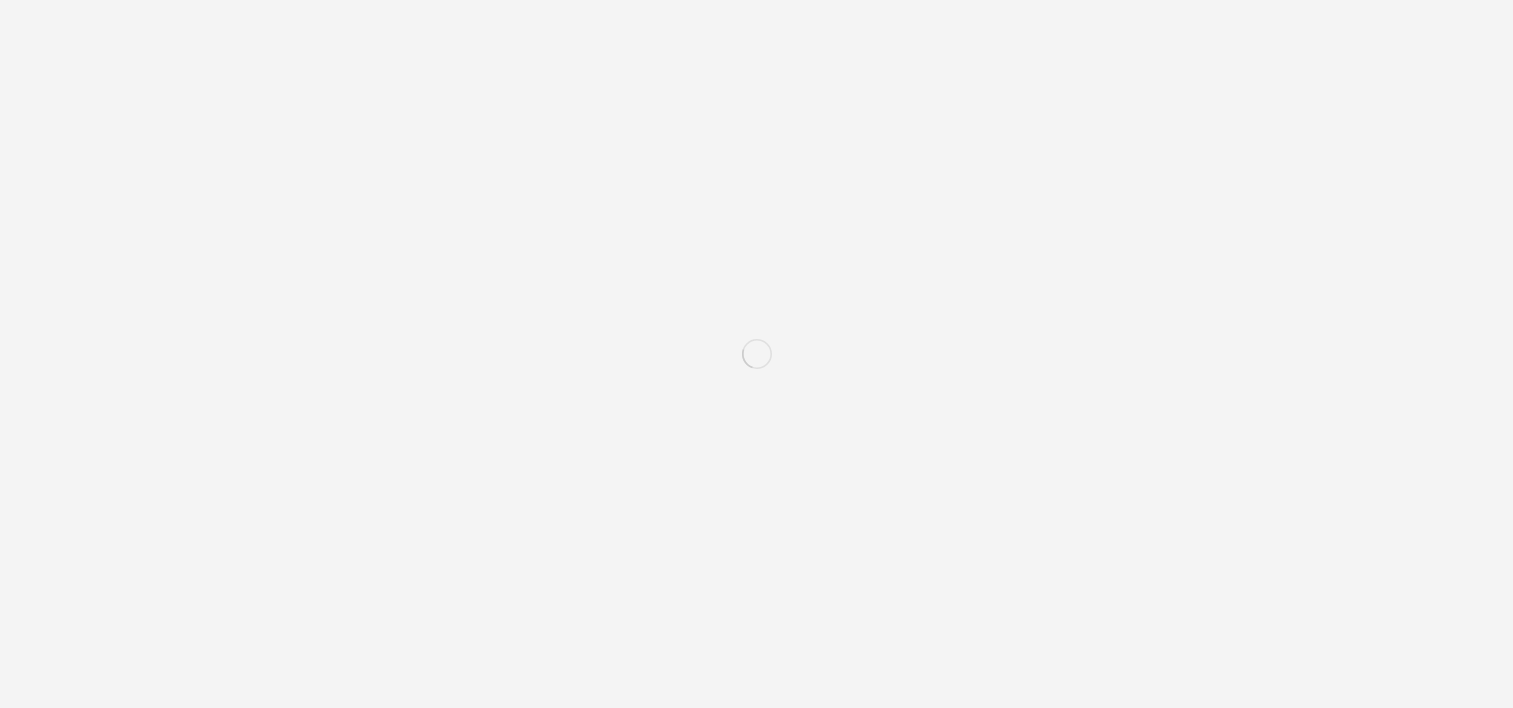 scroll, scrollTop: 0, scrollLeft: 0, axis: both 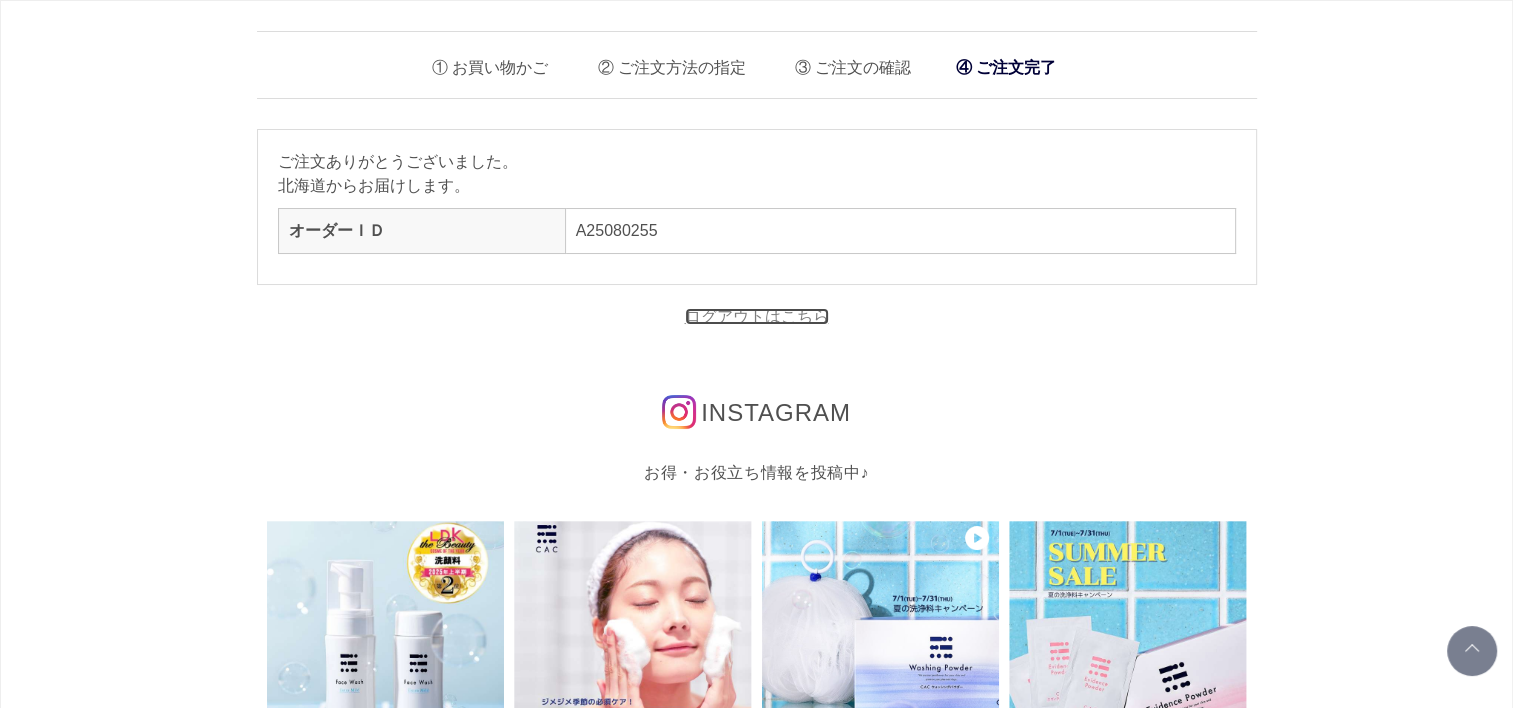 click on "ログアウトはこちら" at bounding box center (757, 316) 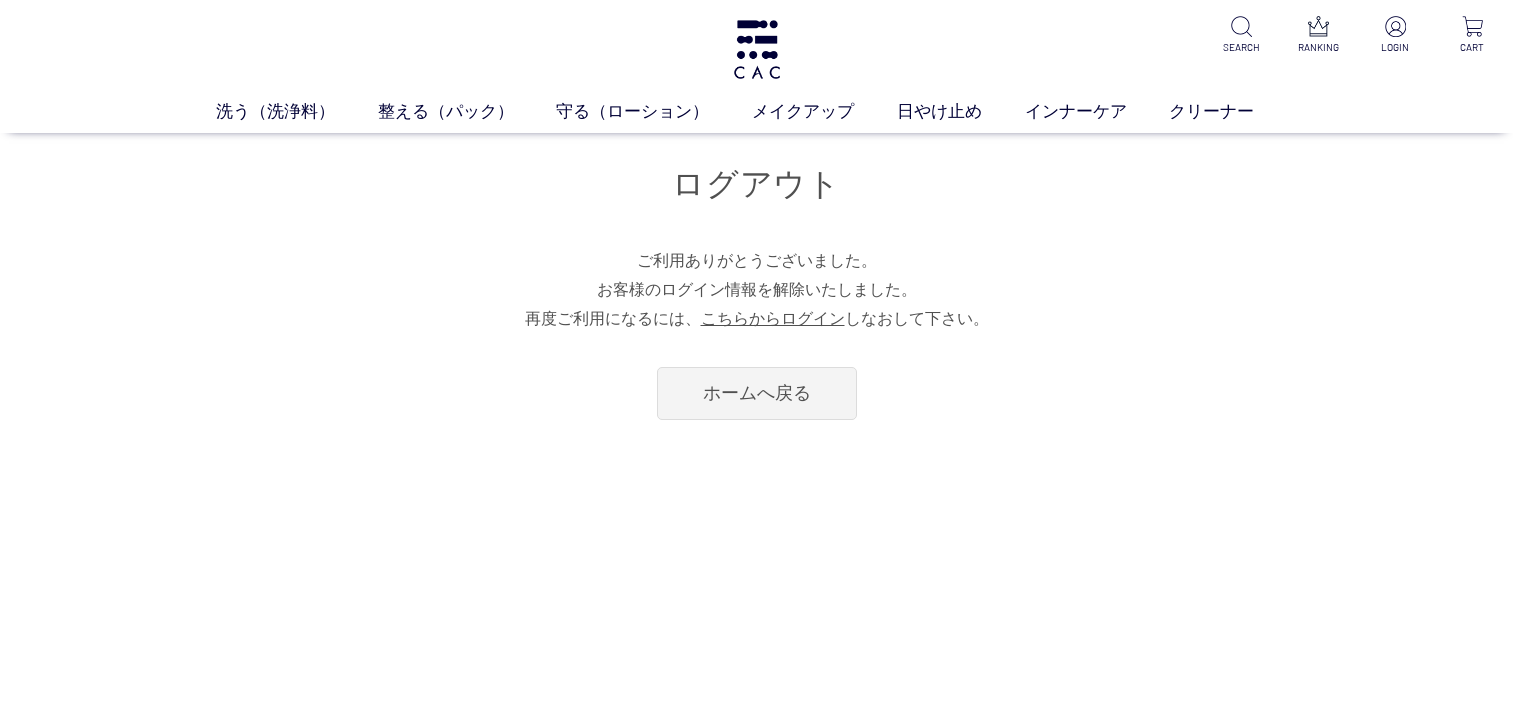 scroll, scrollTop: 0, scrollLeft: 0, axis: both 